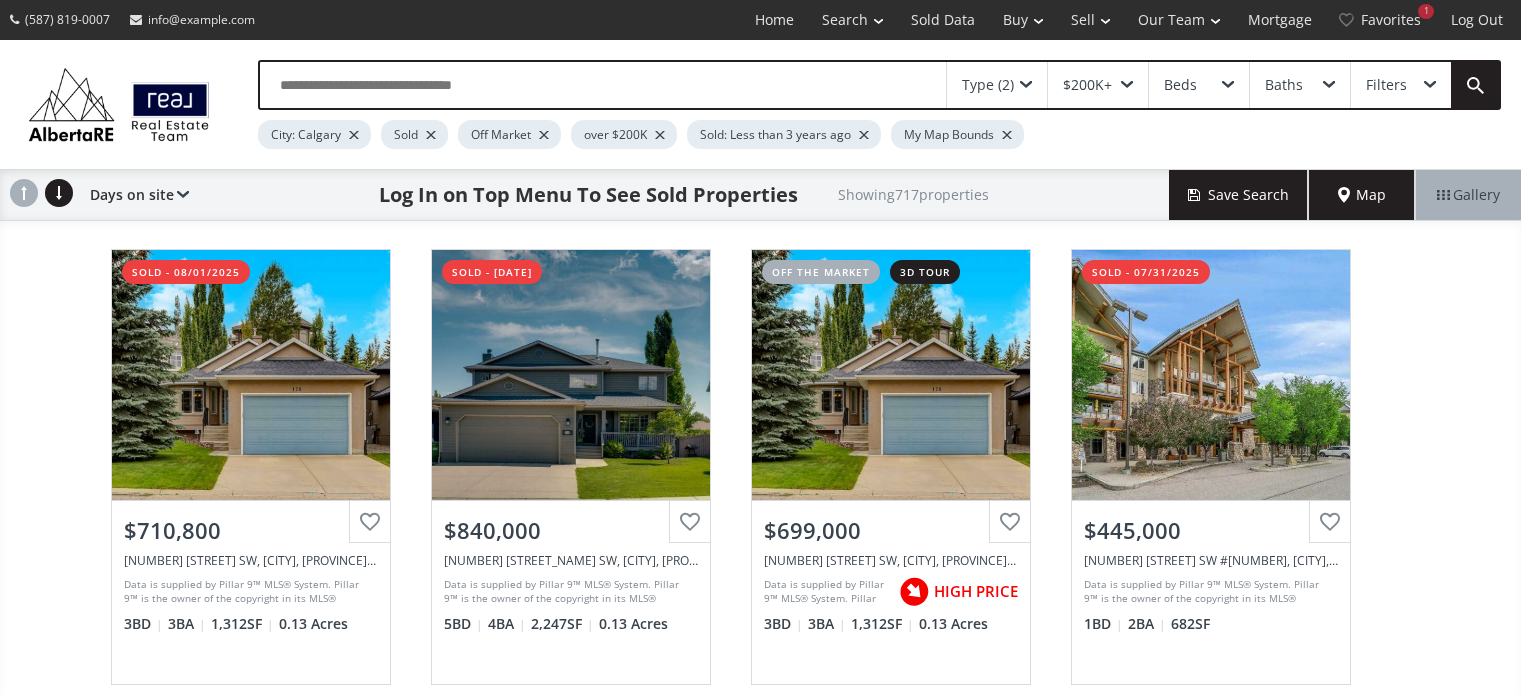scroll, scrollTop: 0, scrollLeft: 0, axis: both 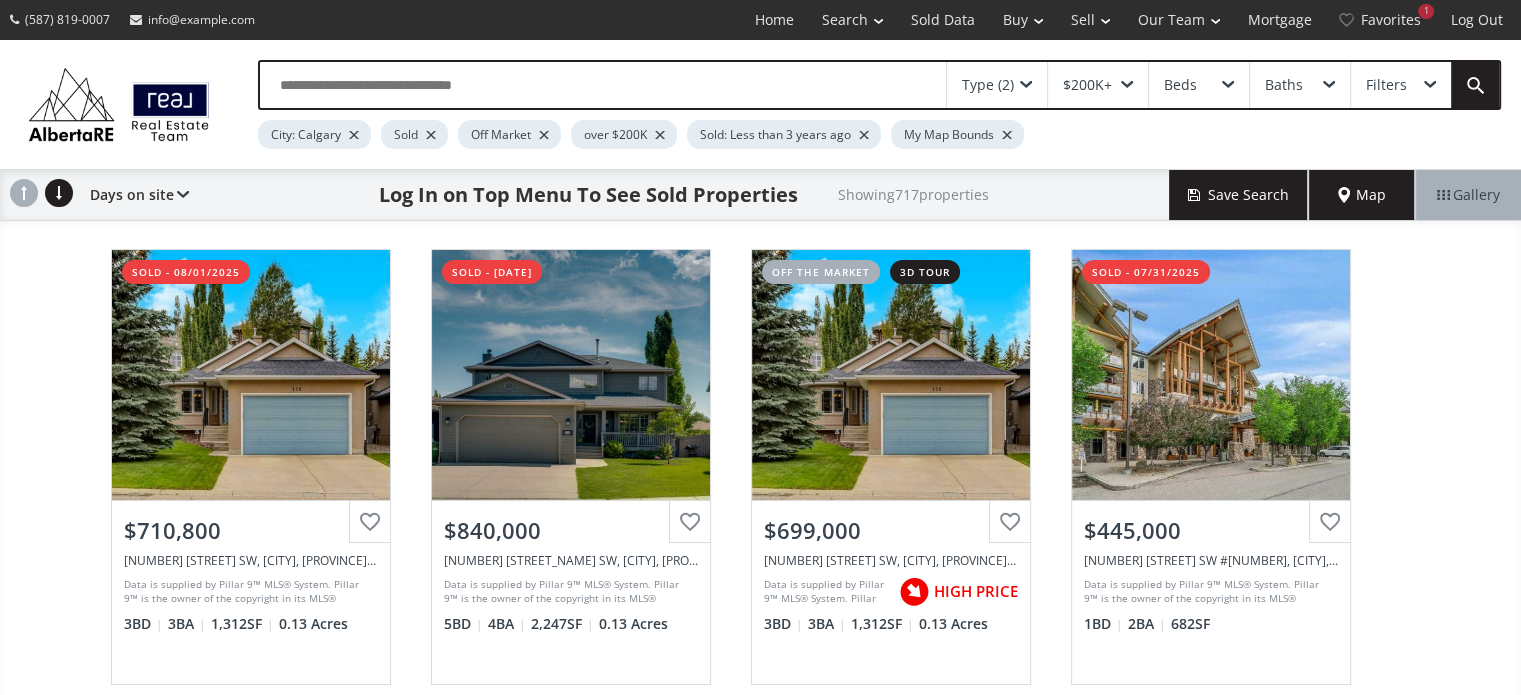 click on "Map" at bounding box center (1362, 195) 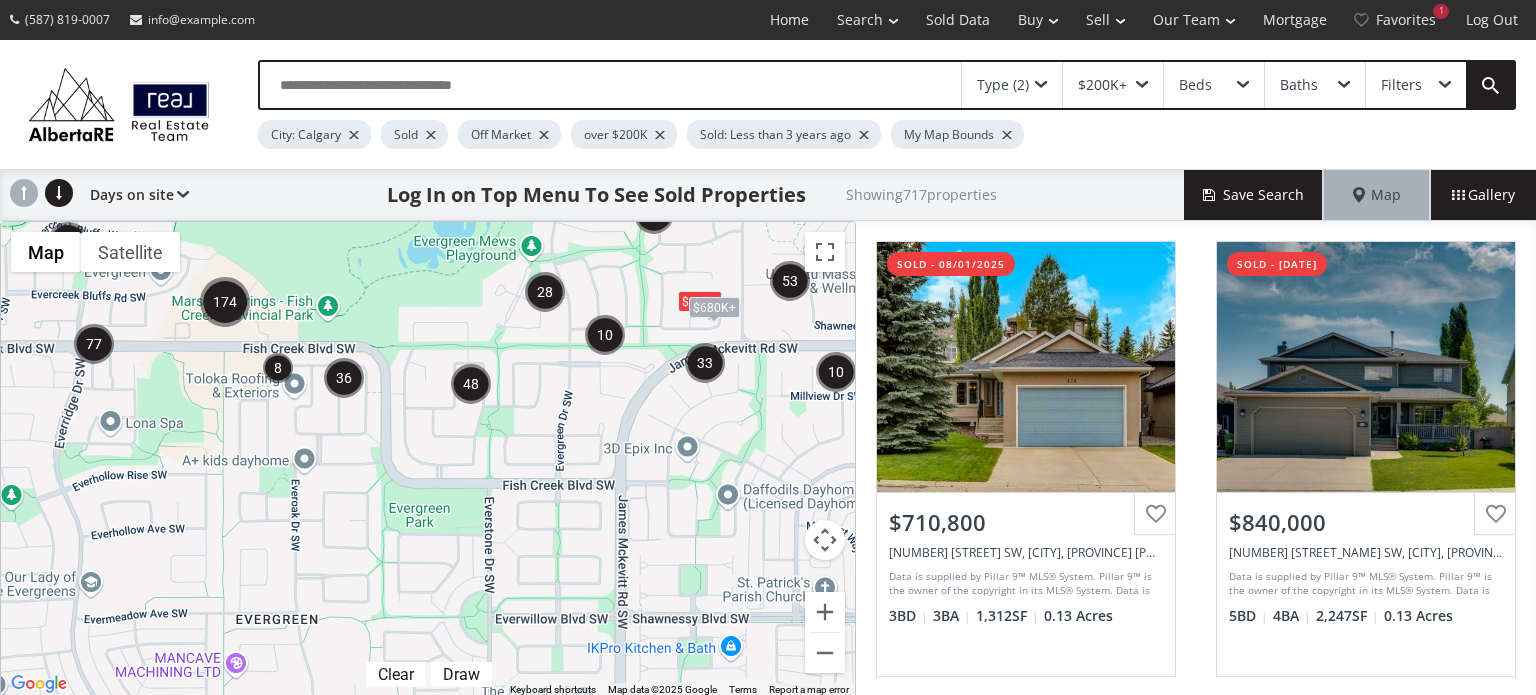 drag, startPoint x: 537, startPoint y: 665, endPoint x: 552, endPoint y: 394, distance: 271.41483 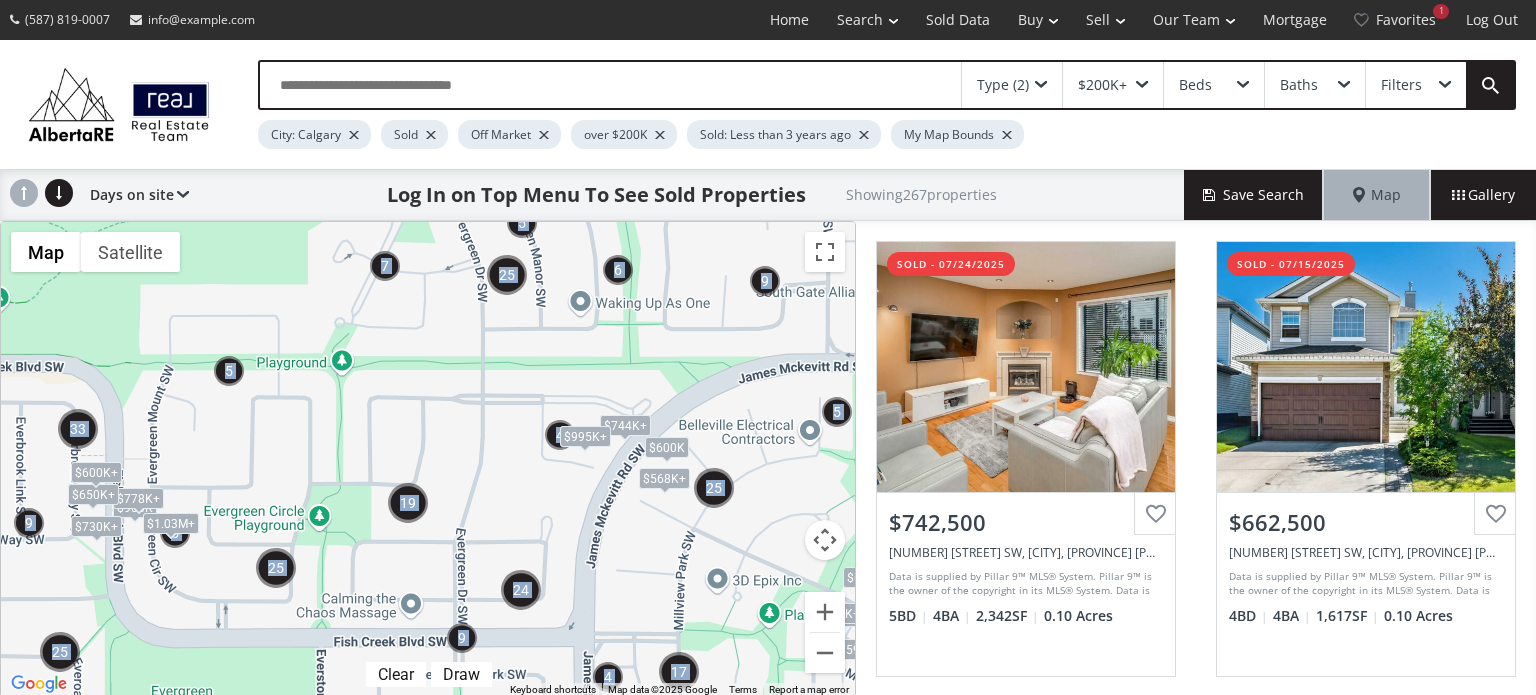 drag, startPoint x: 668, startPoint y: 311, endPoint x: 683, endPoint y: 459, distance: 148.7582 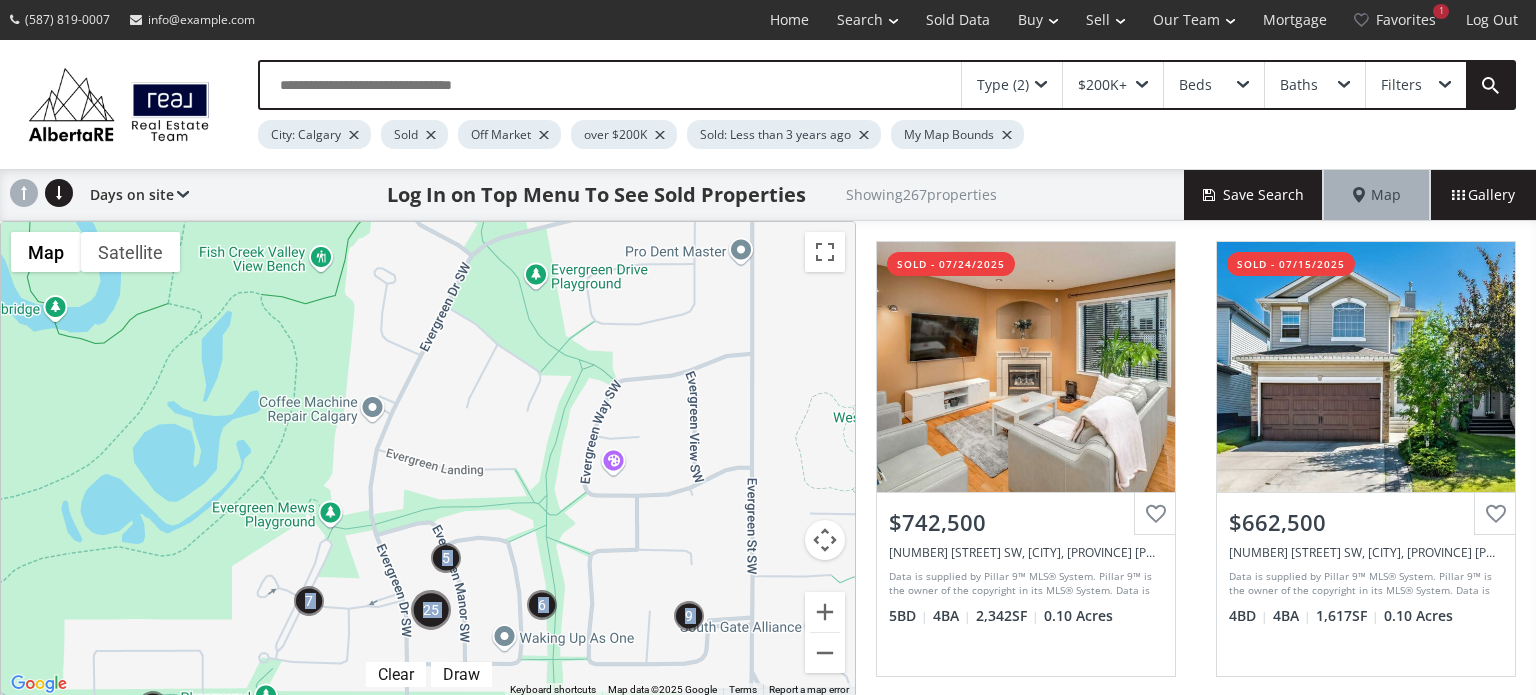 drag, startPoint x: 686, startPoint y: 320, endPoint x: 610, endPoint y: 658, distance: 346.43903 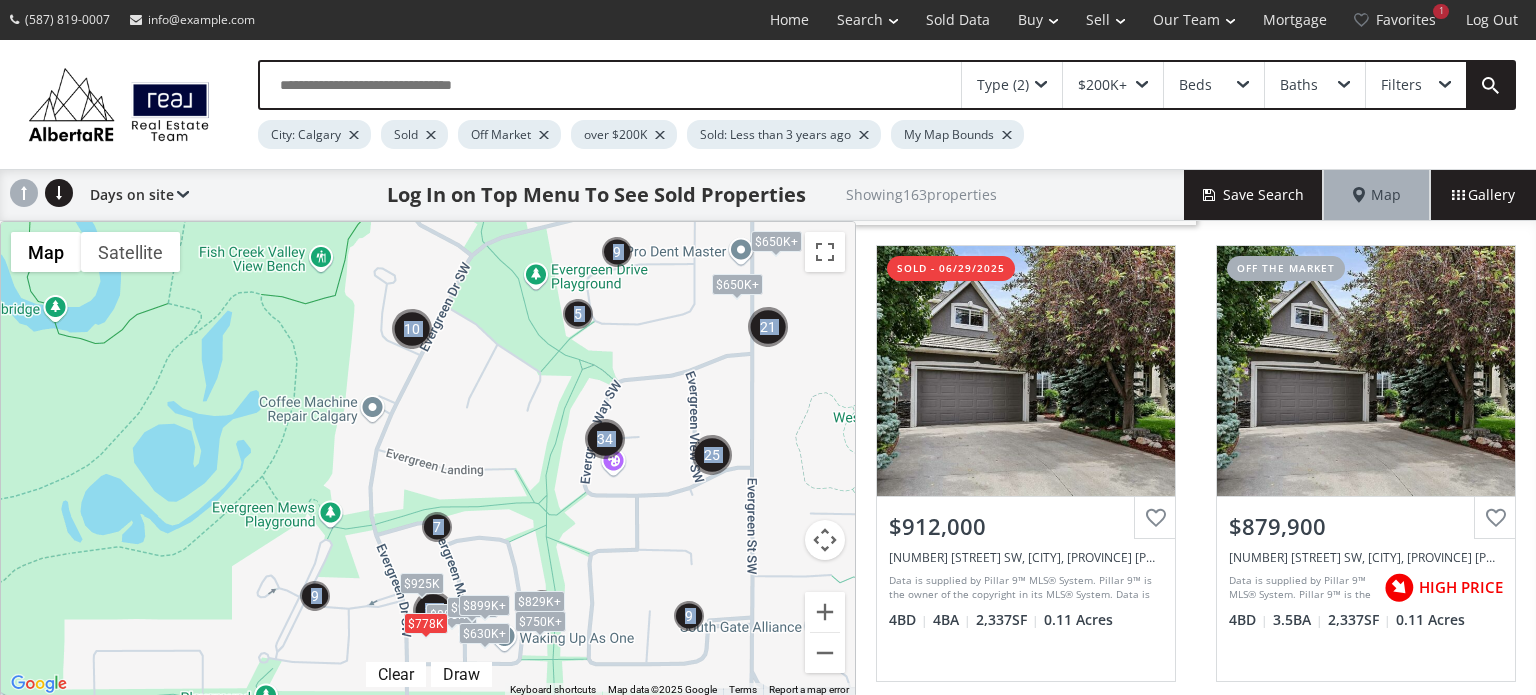 scroll, scrollTop: 500, scrollLeft: 0, axis: vertical 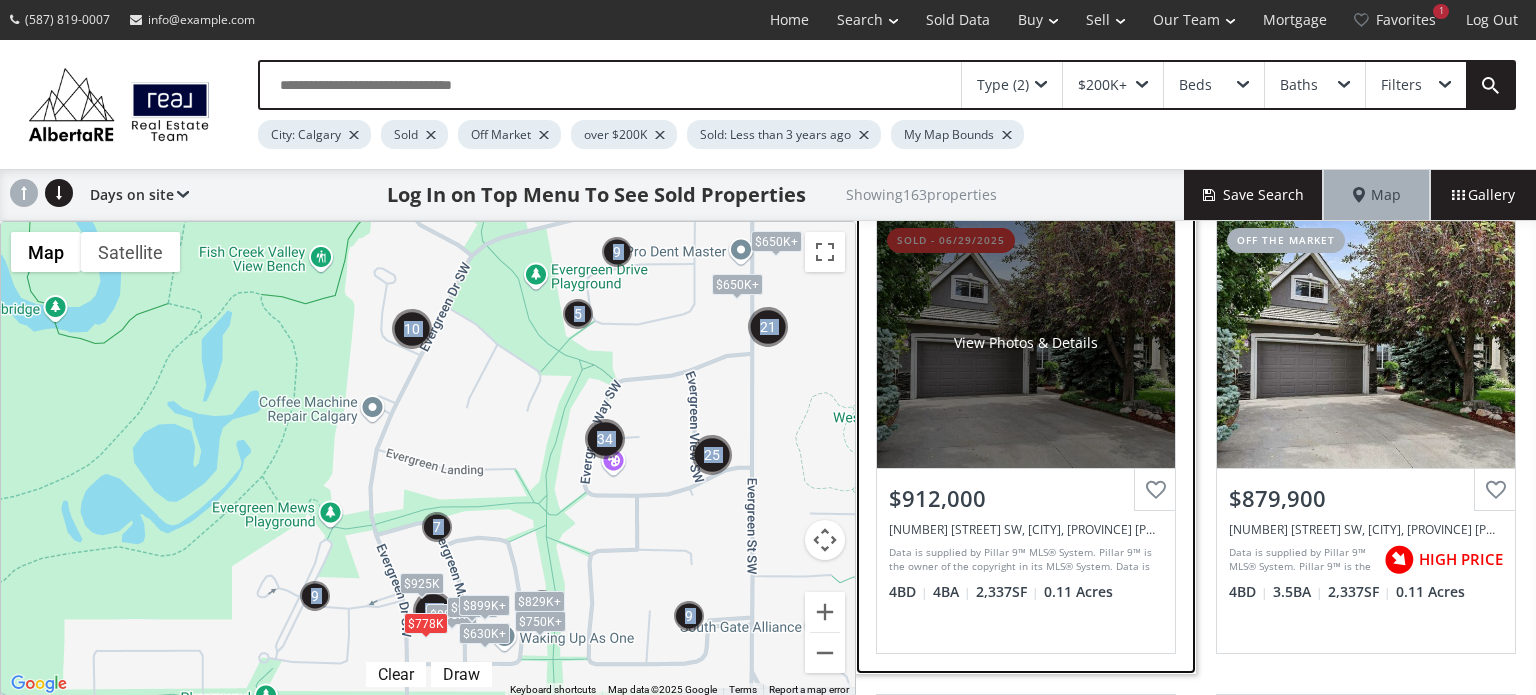 click on "View Photos & Details" at bounding box center [1026, 343] 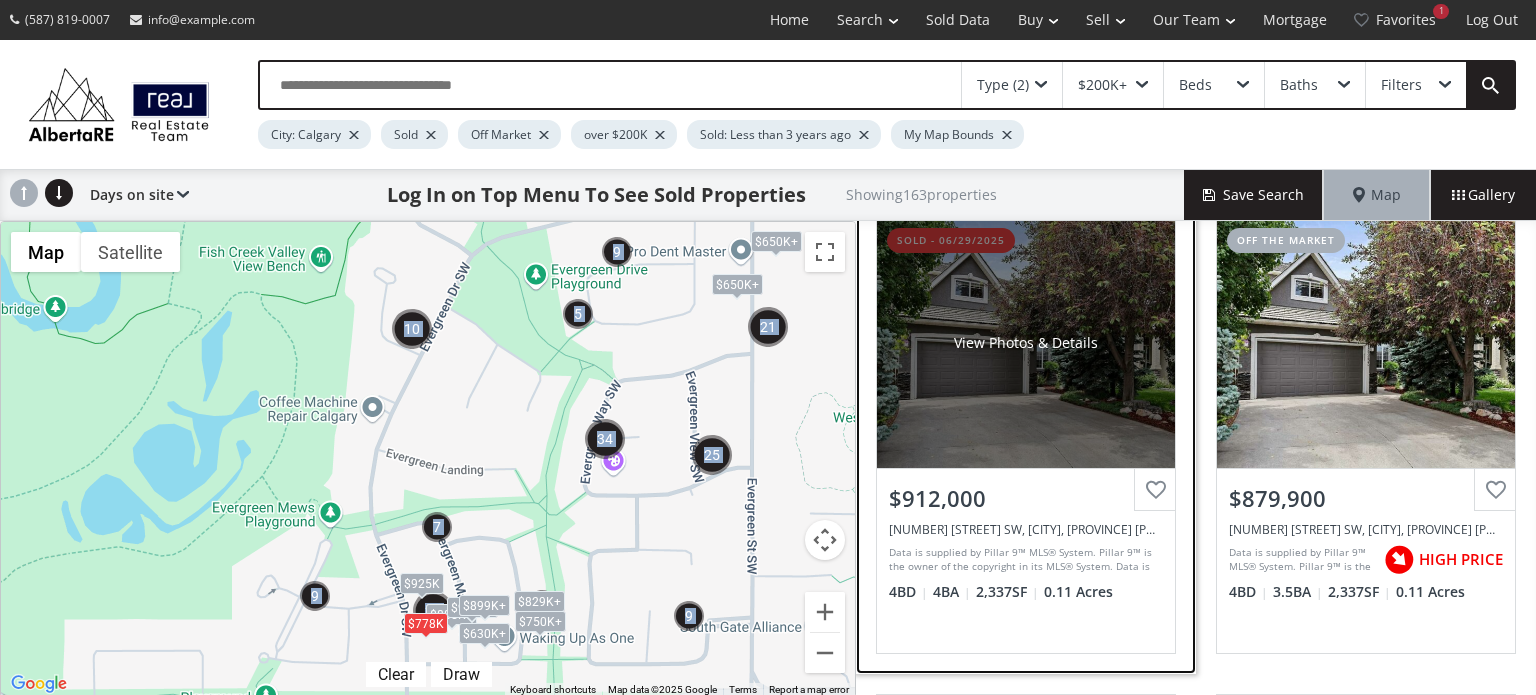 click on "View Photos & Details" at bounding box center (1026, 343) 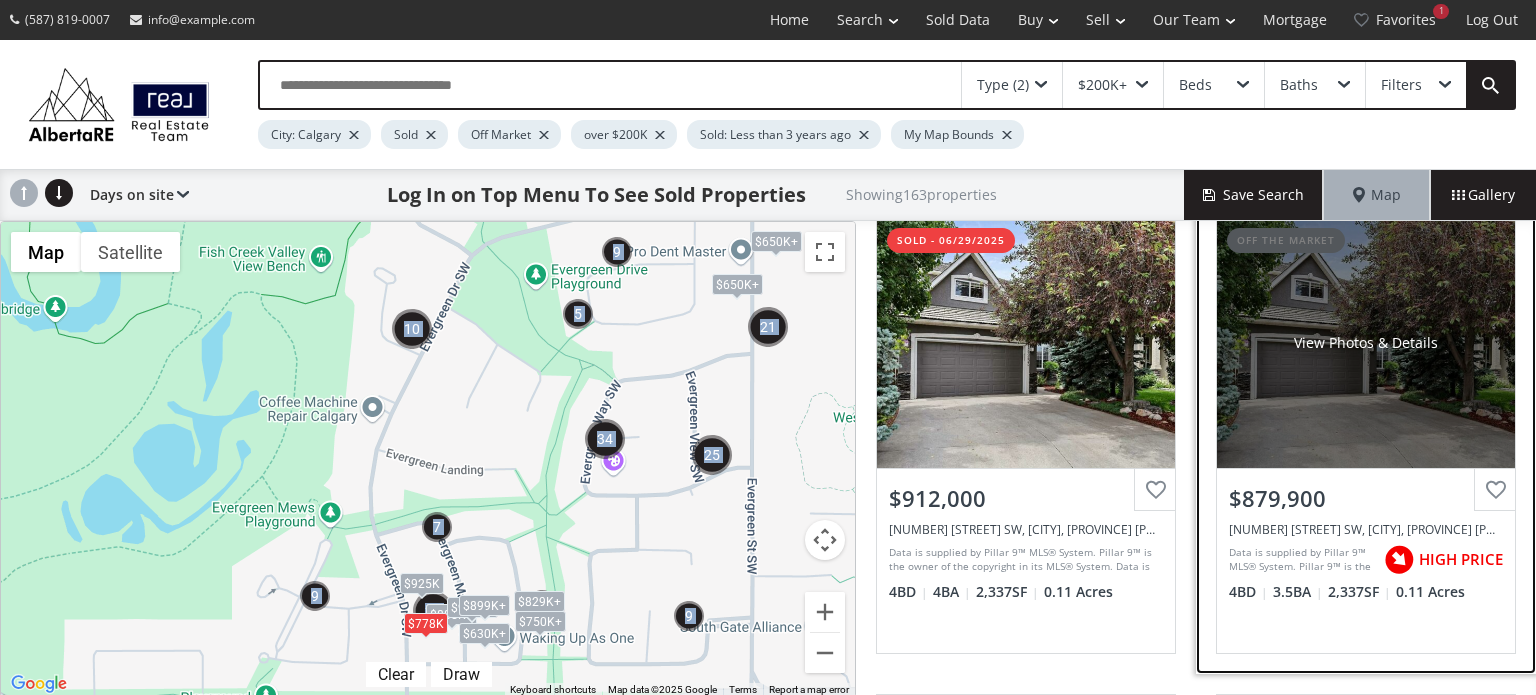 click on "View Photos & Details" at bounding box center (1366, 343) 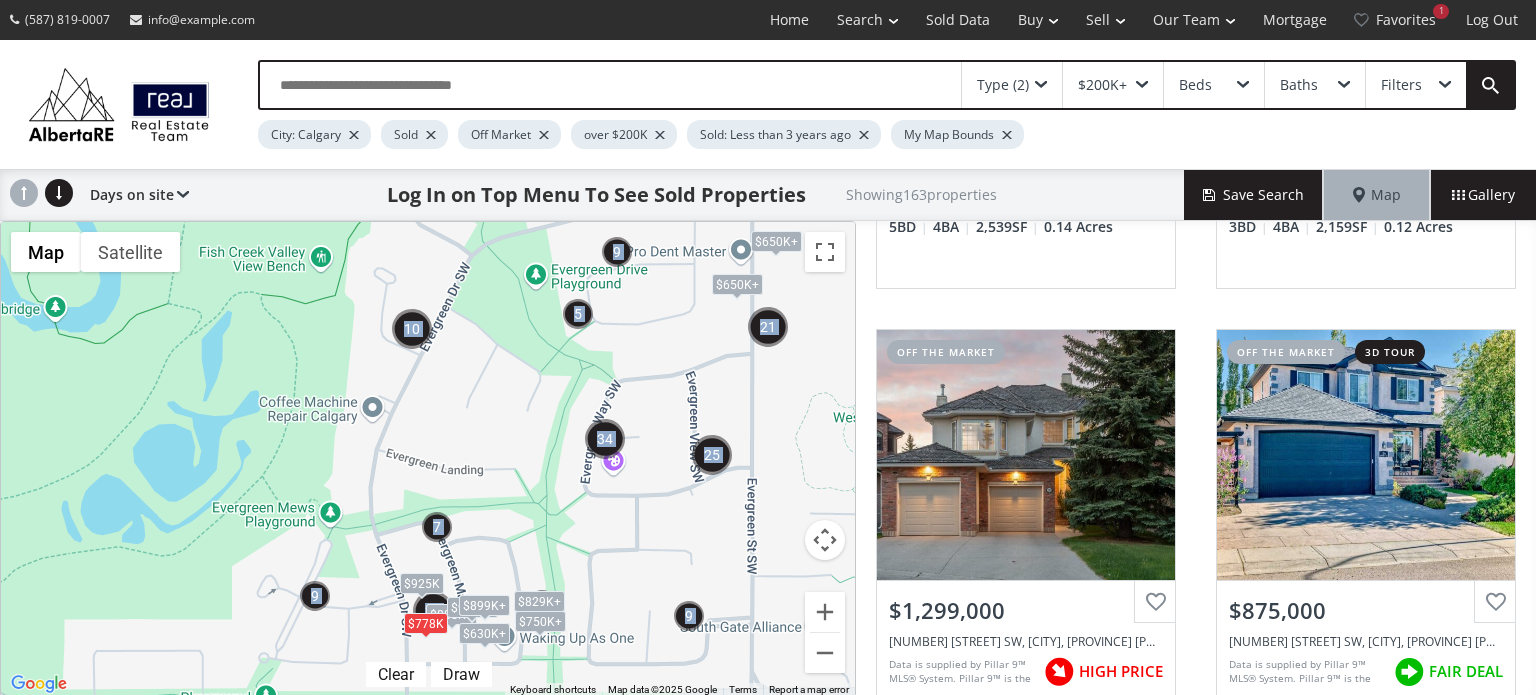 scroll, scrollTop: 1409, scrollLeft: 0, axis: vertical 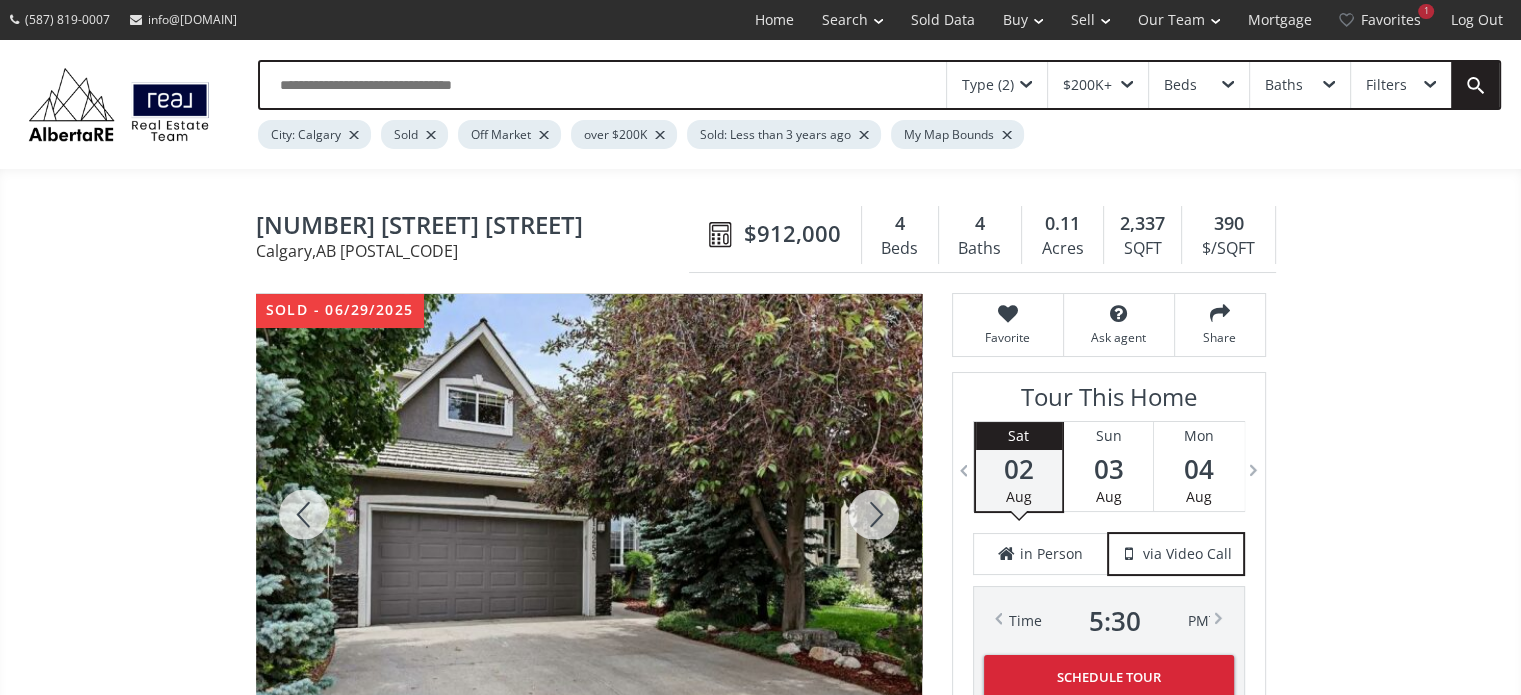 click at bounding box center [874, 514] 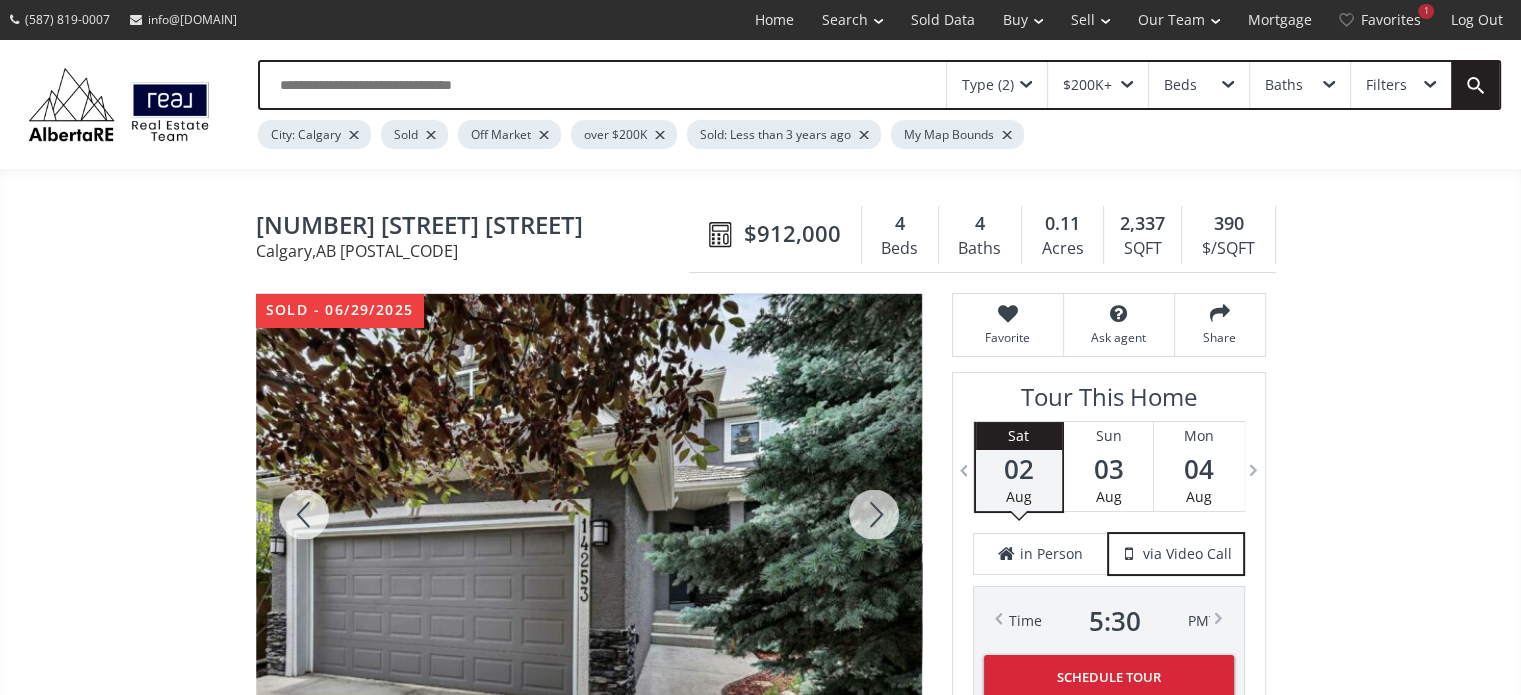 click at bounding box center (874, 514) 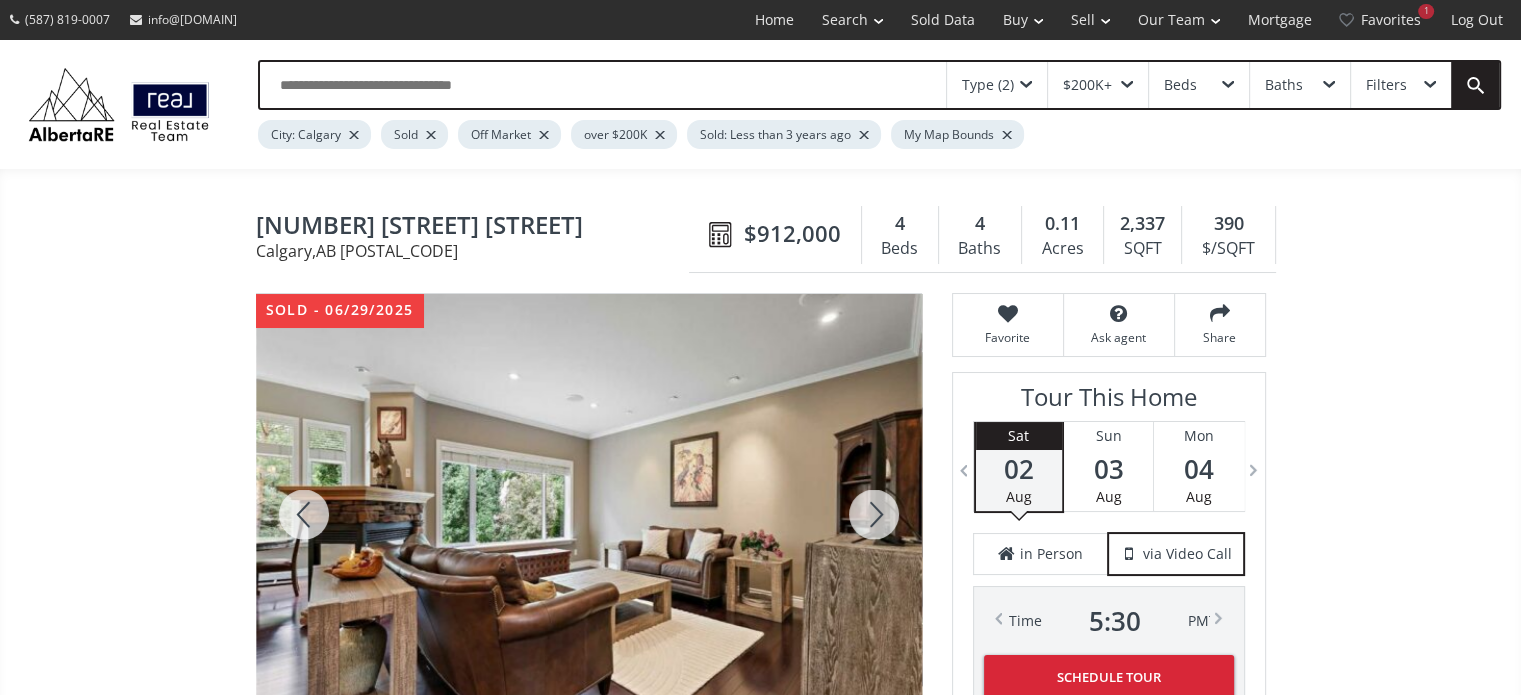 click at bounding box center (874, 514) 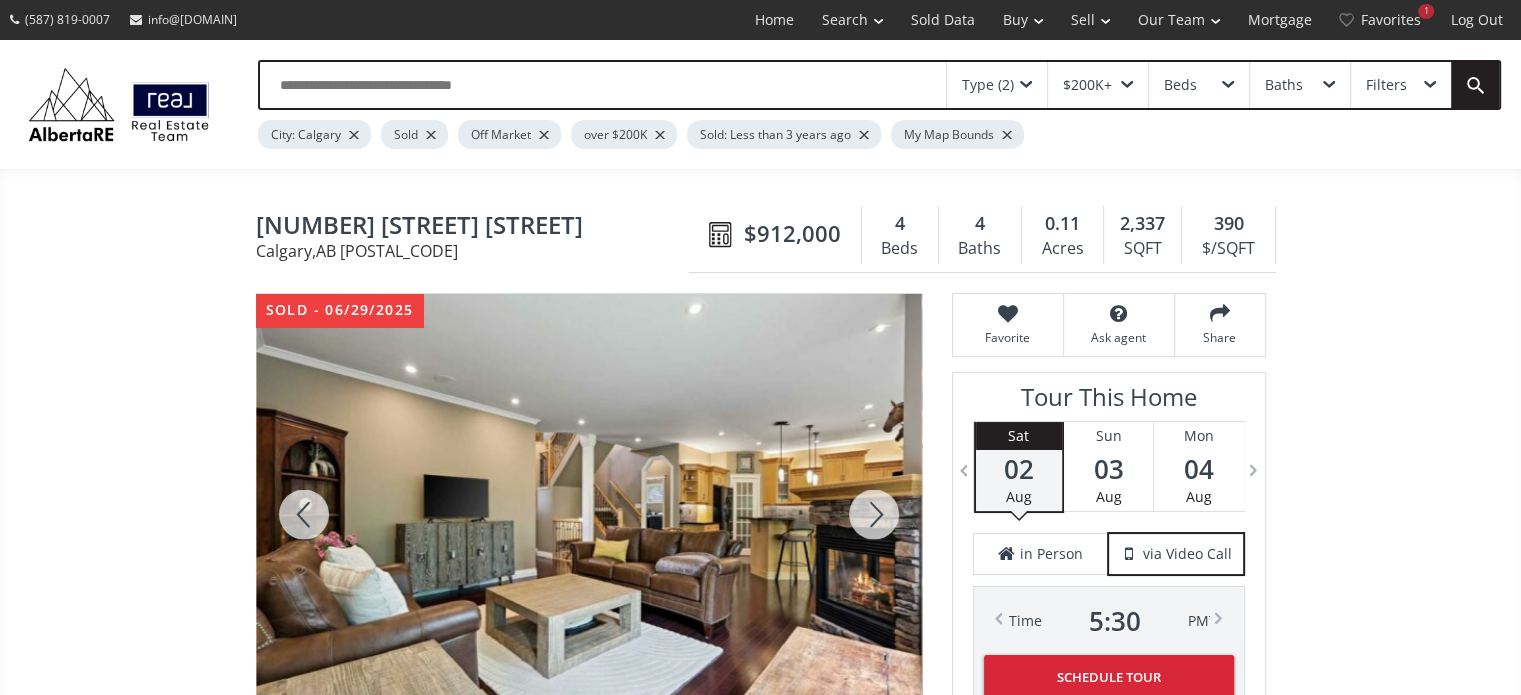 click at bounding box center (874, 514) 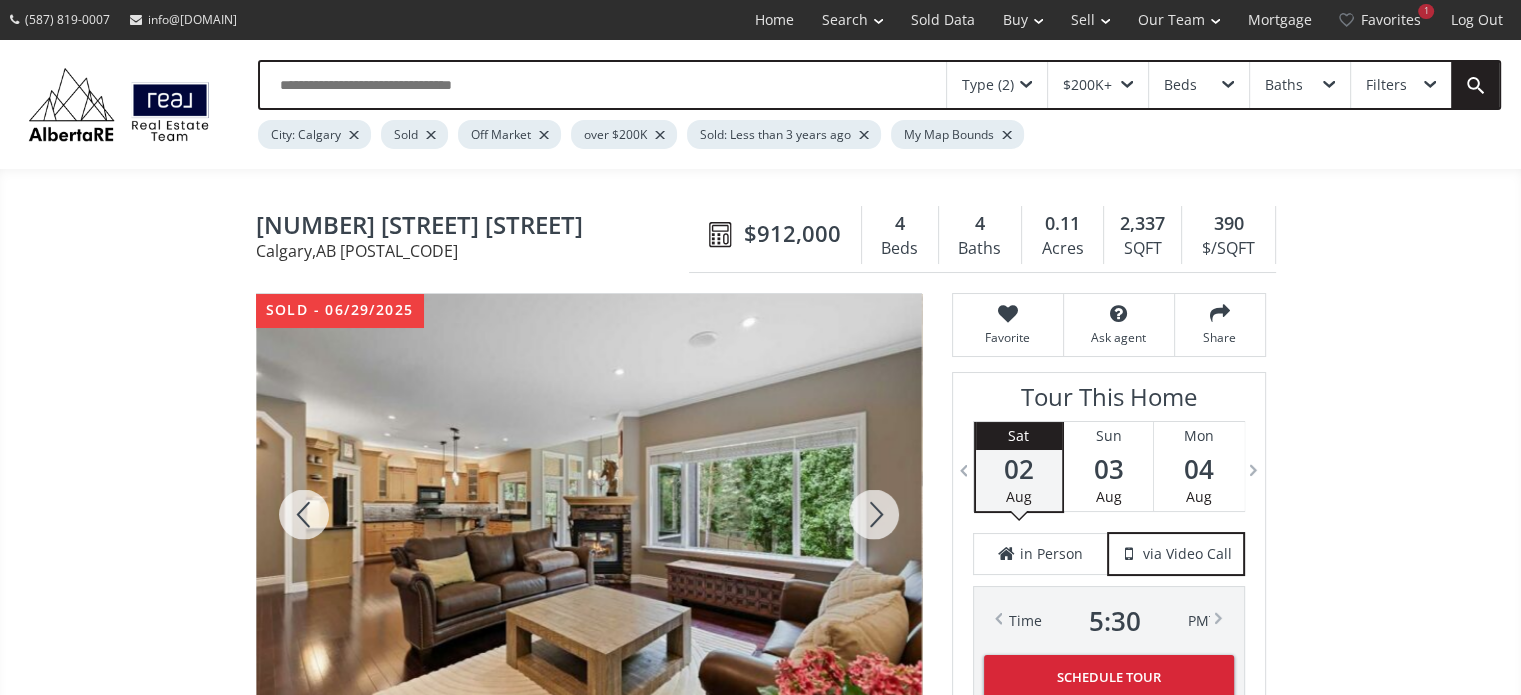 click at bounding box center (874, 514) 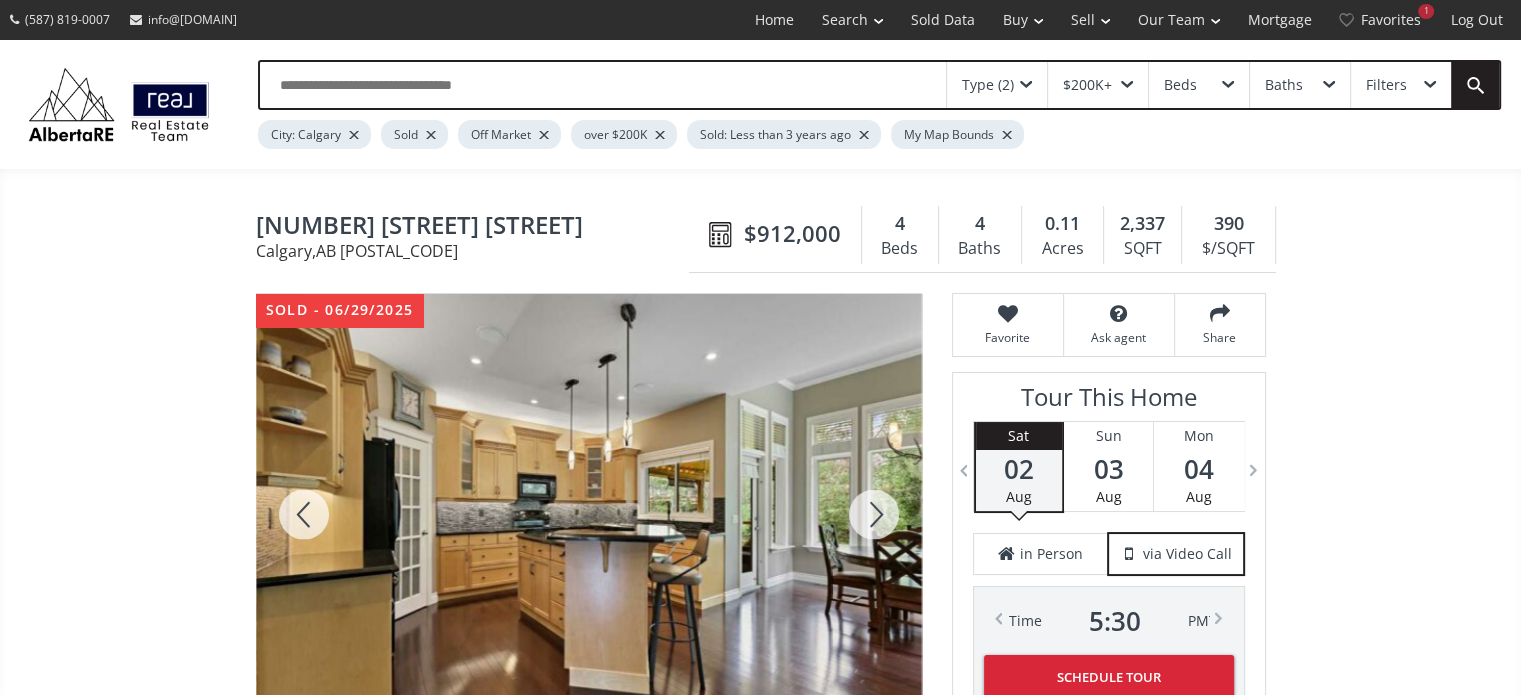 click at bounding box center [874, 514] 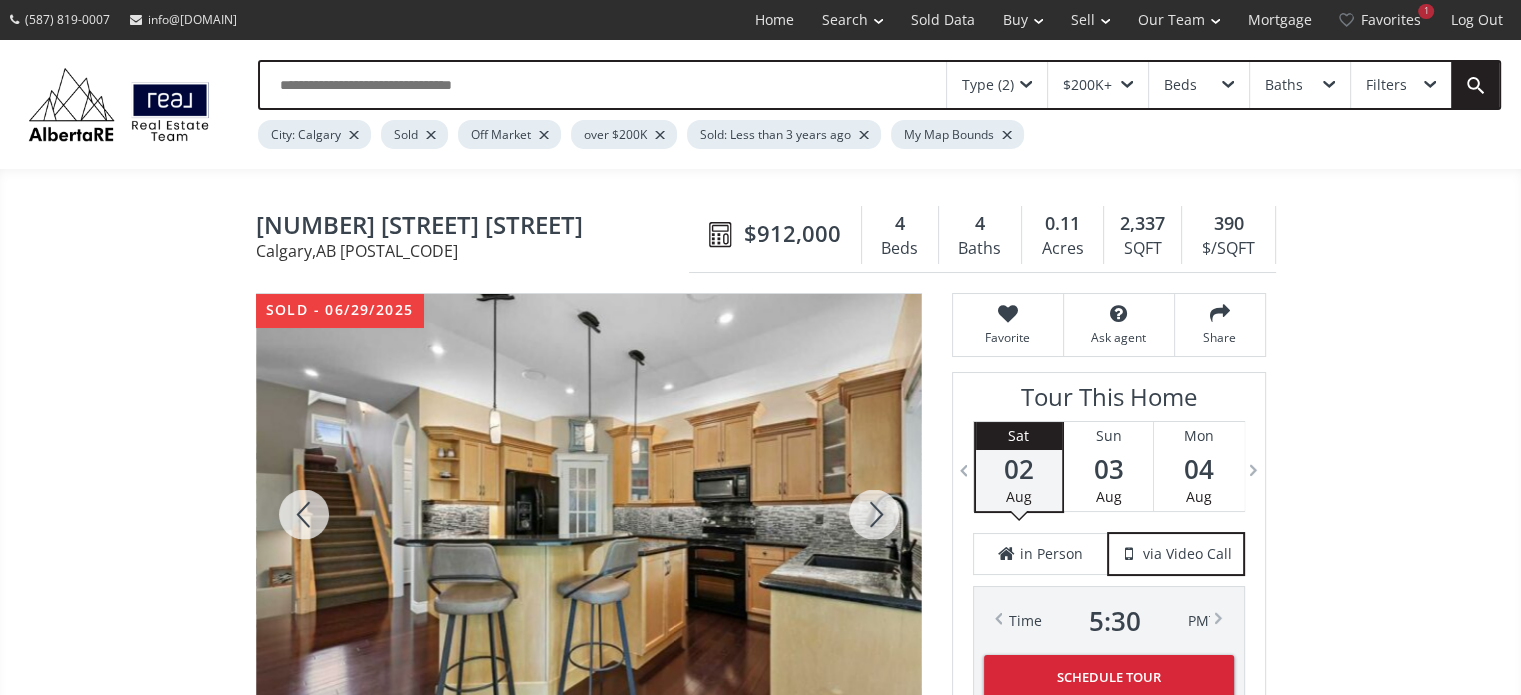 click at bounding box center (874, 514) 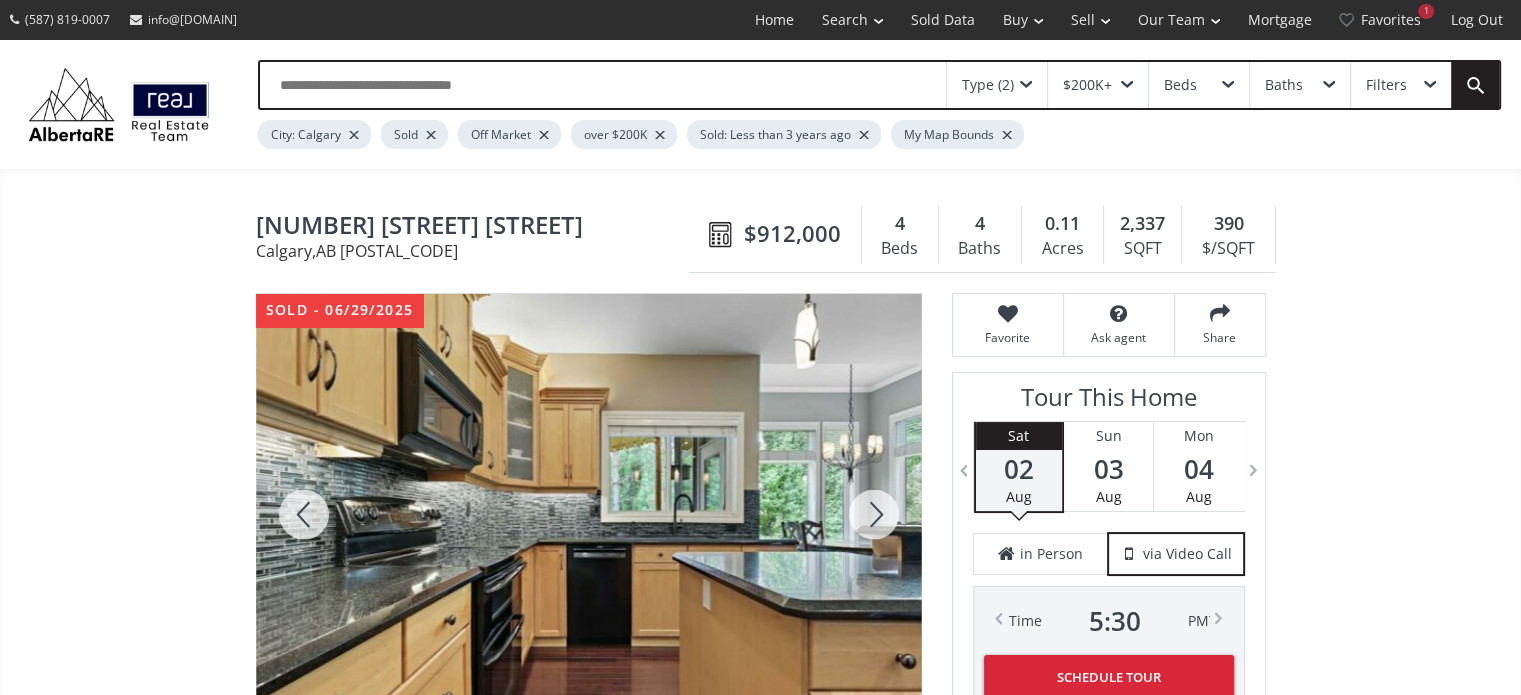 click at bounding box center [874, 514] 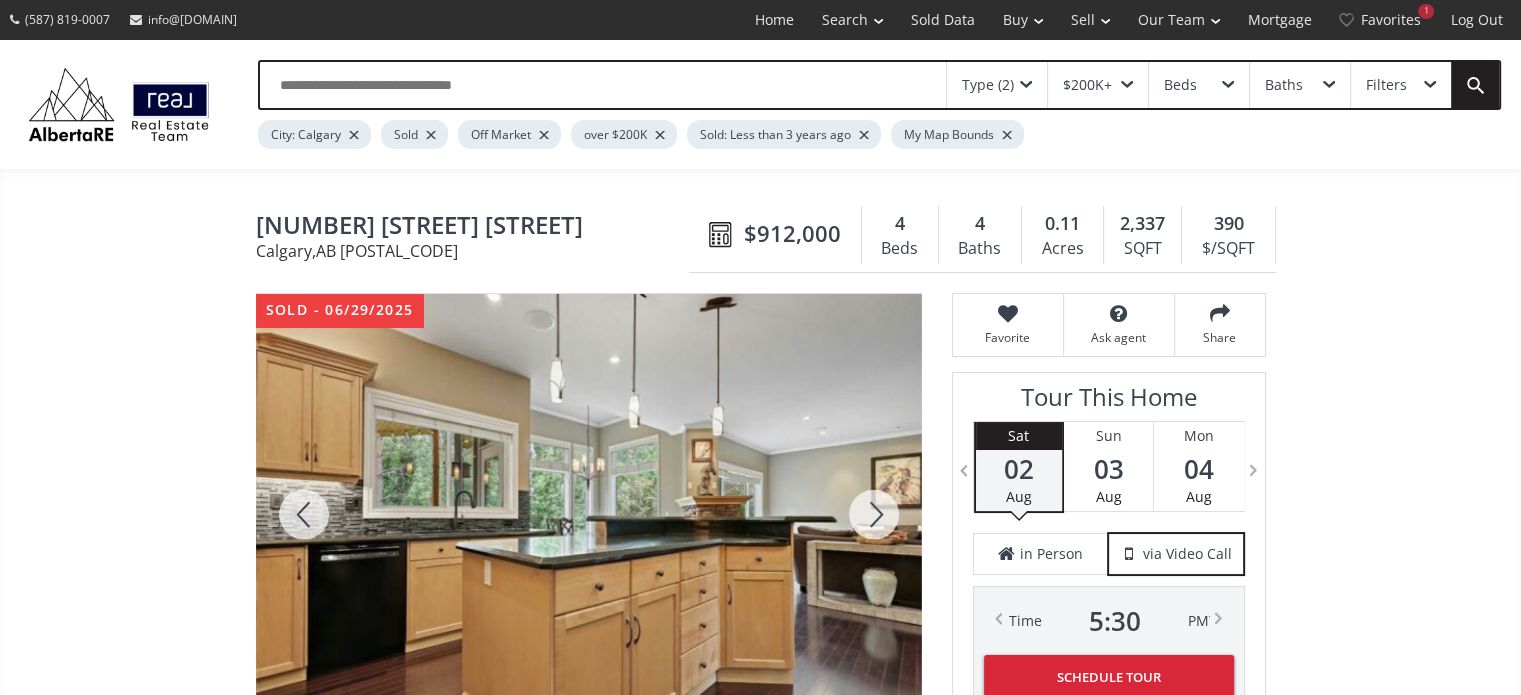 click at bounding box center [874, 514] 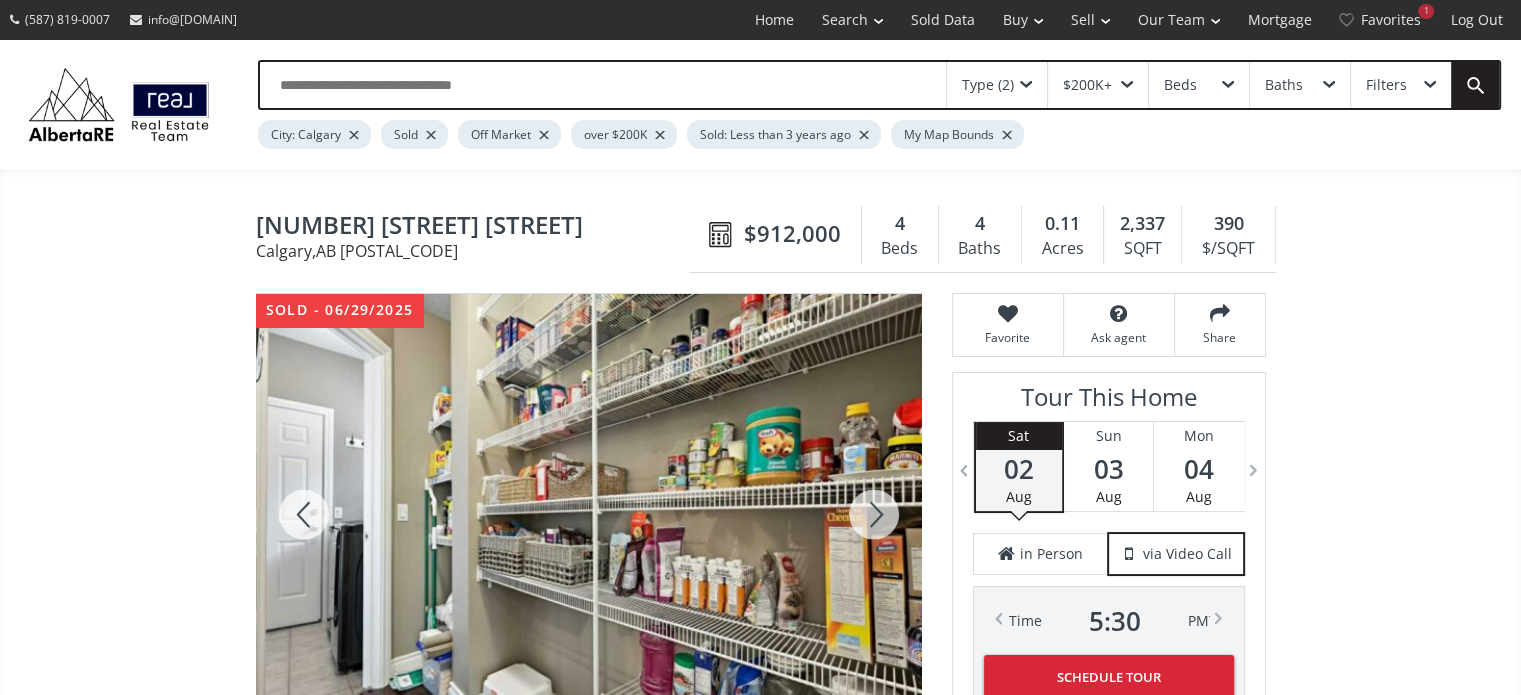 click at bounding box center (874, 514) 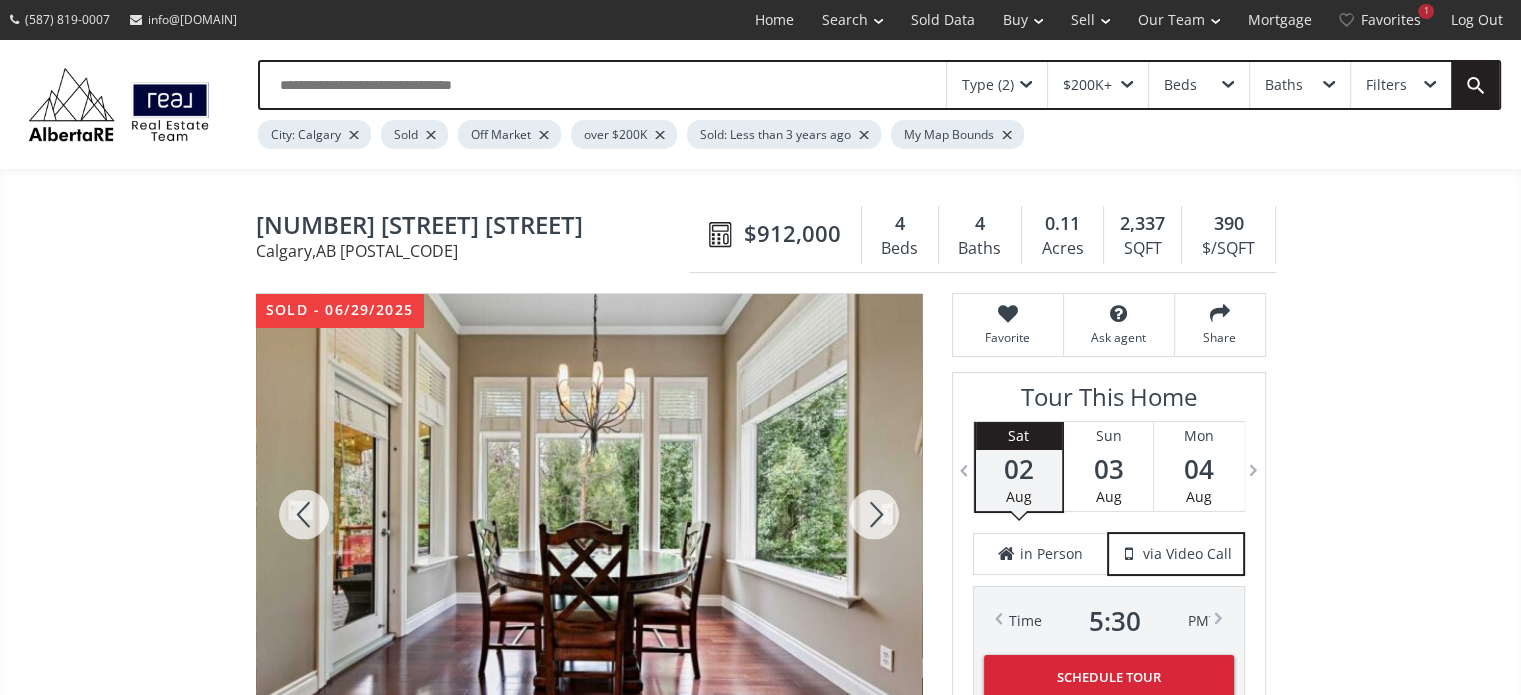 click at bounding box center (874, 514) 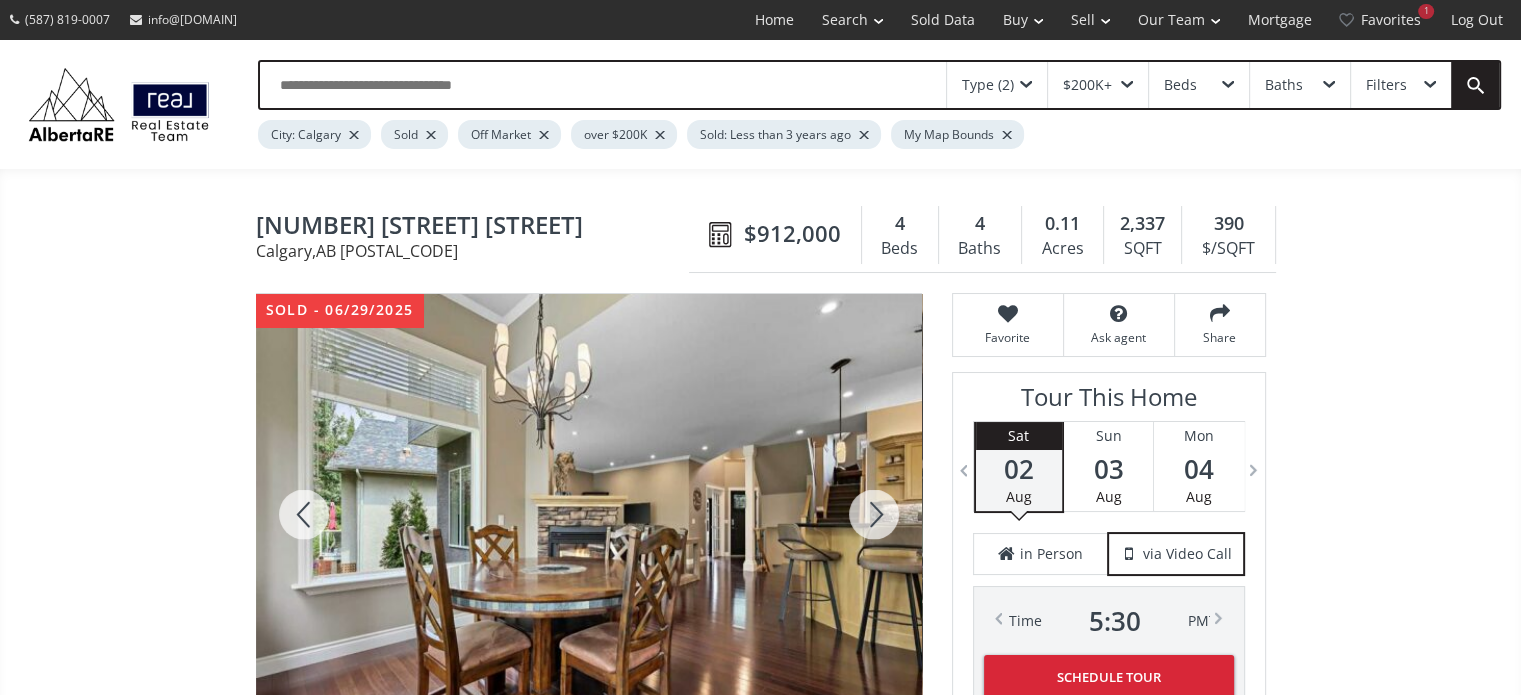 click at bounding box center (874, 514) 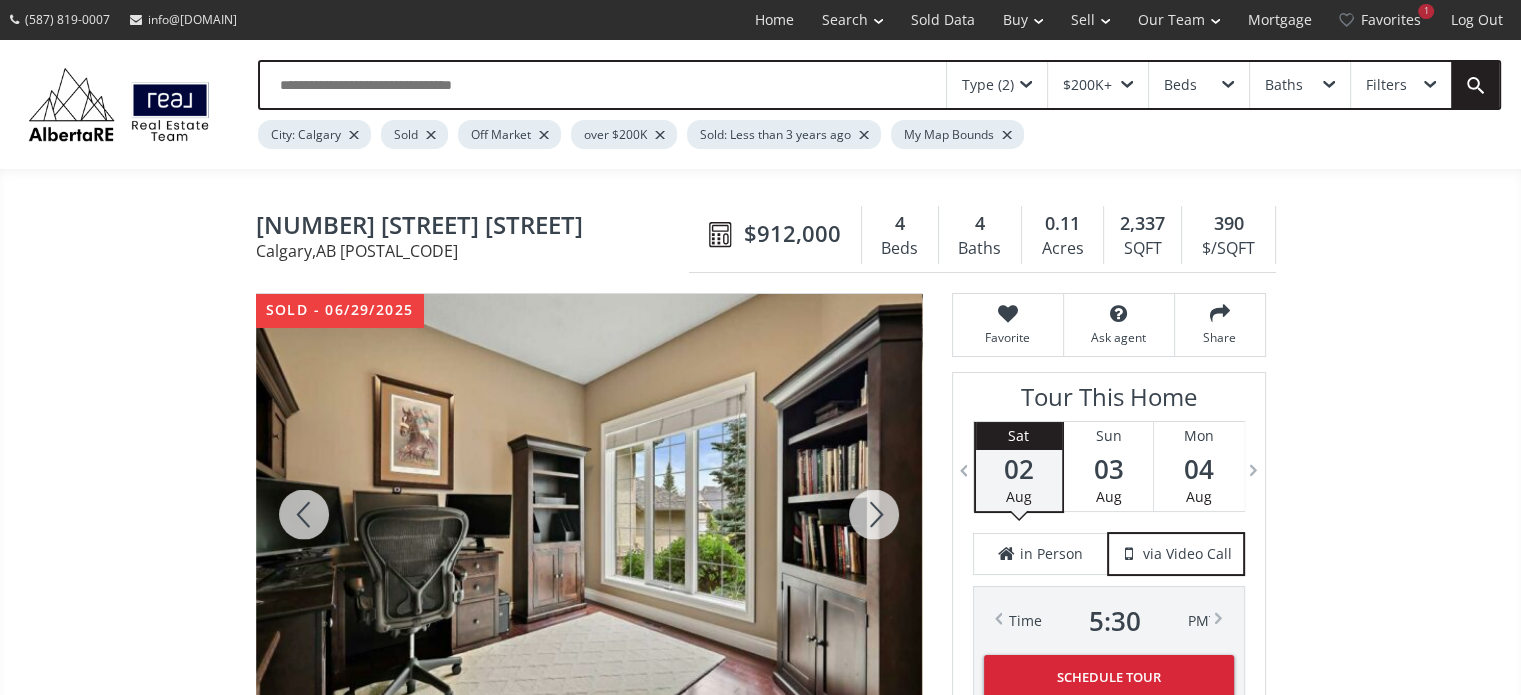 click at bounding box center [874, 514] 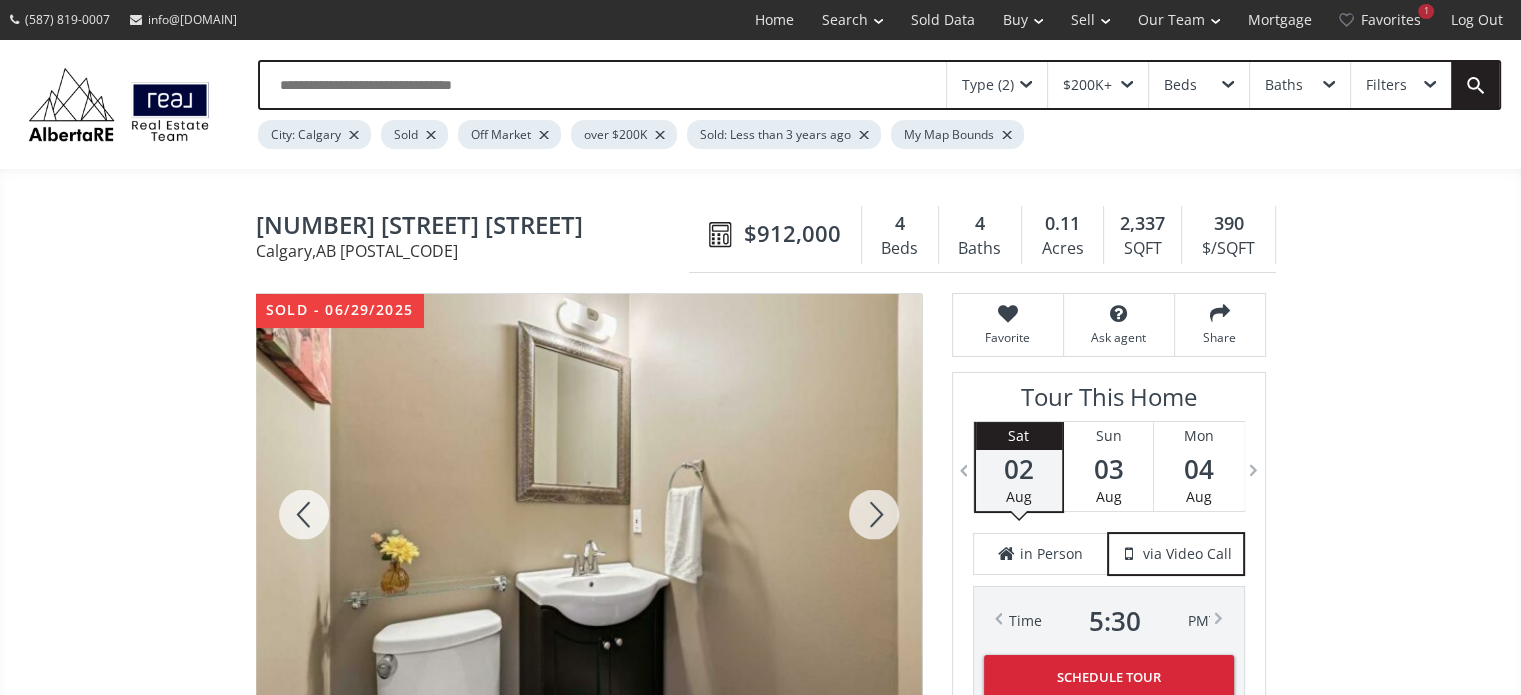 click at bounding box center (874, 514) 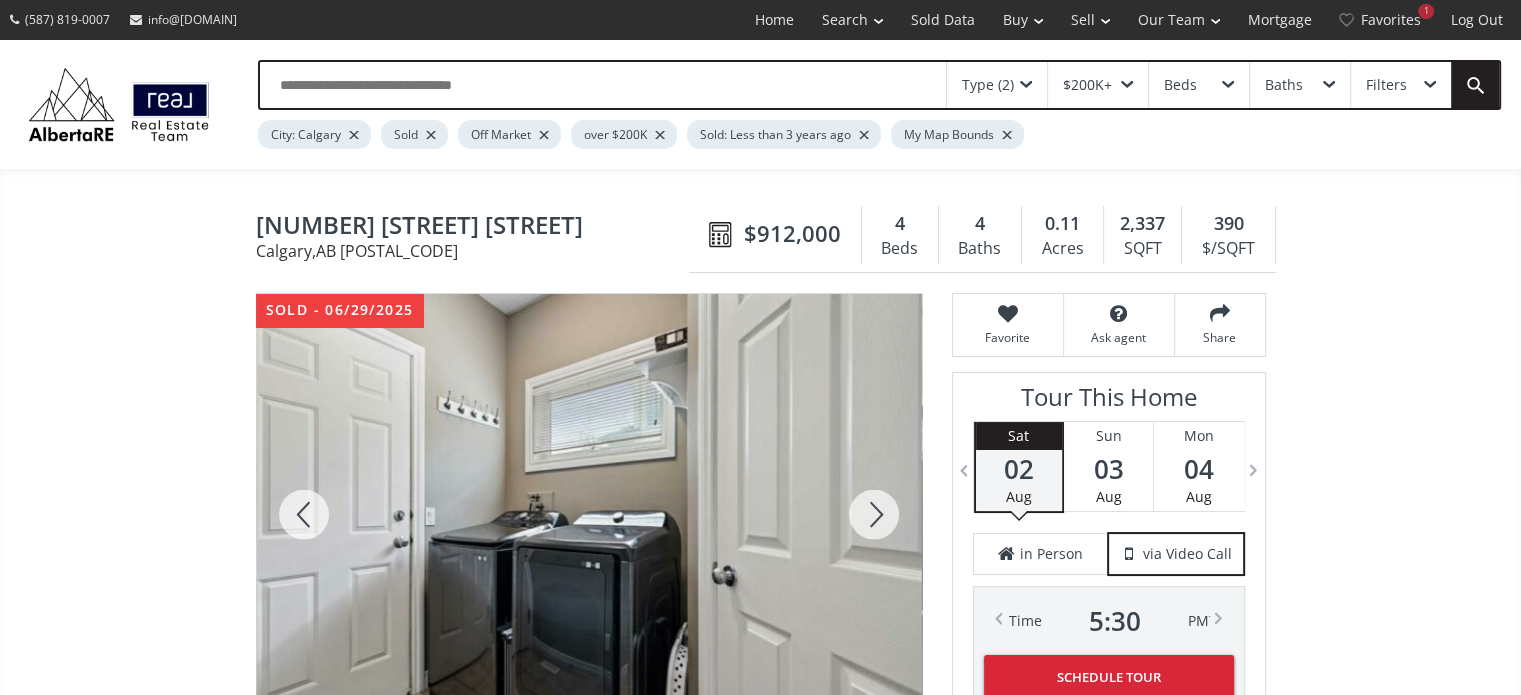 click at bounding box center (874, 514) 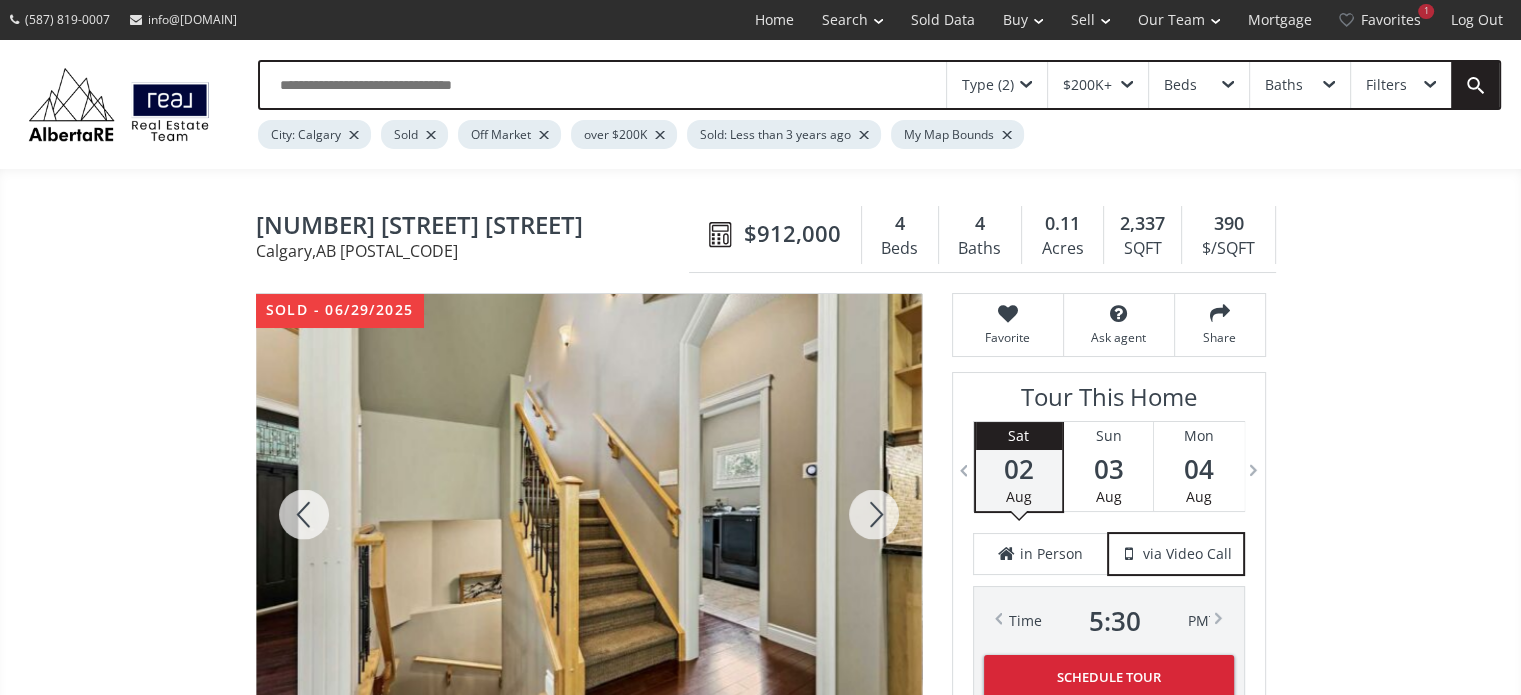 click at bounding box center (874, 514) 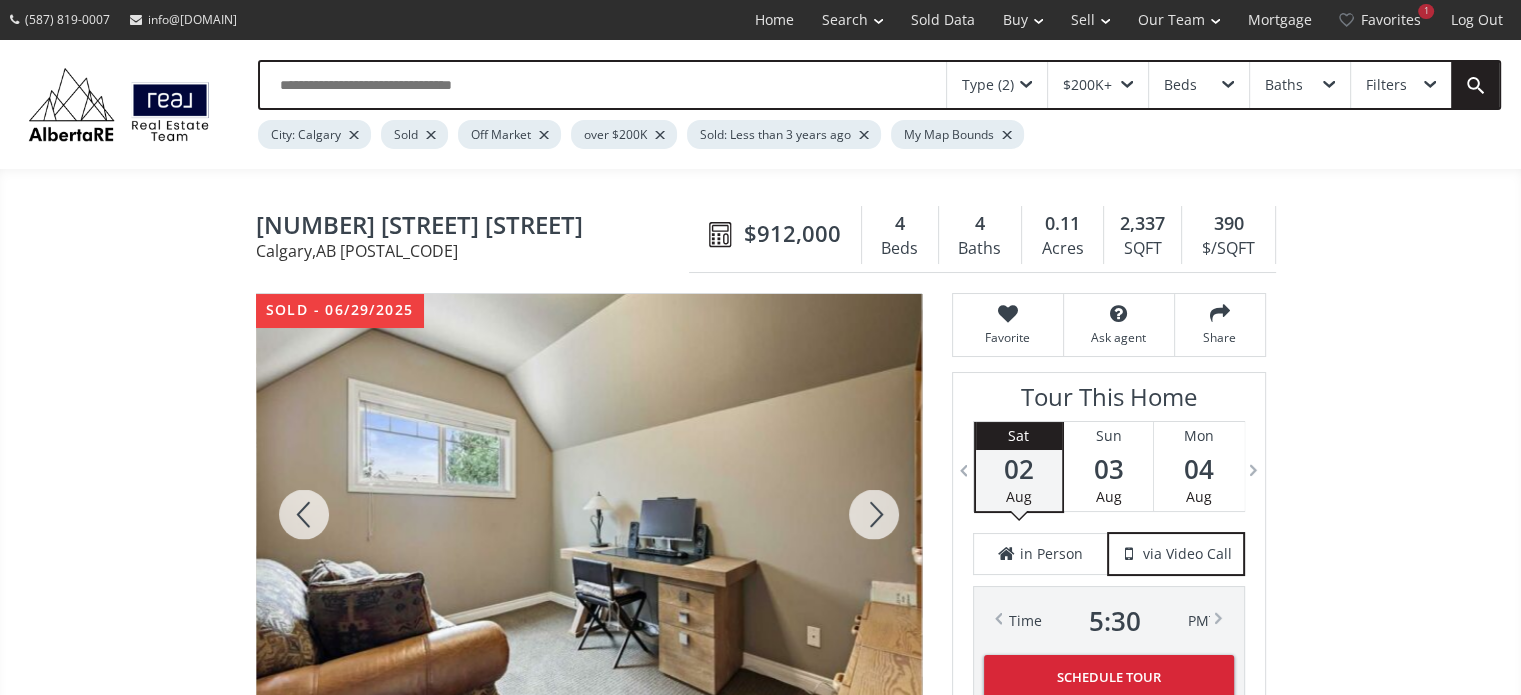 click at bounding box center (874, 514) 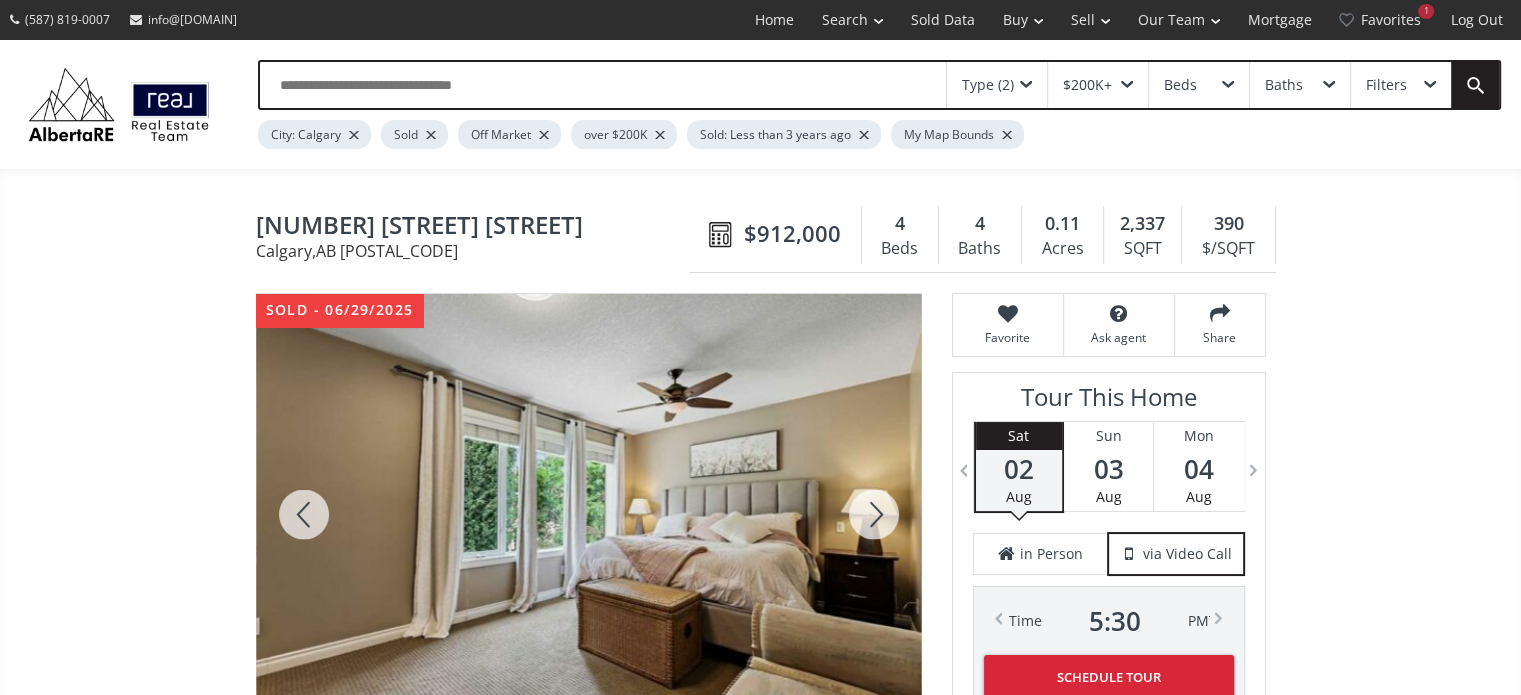 click at bounding box center (874, 514) 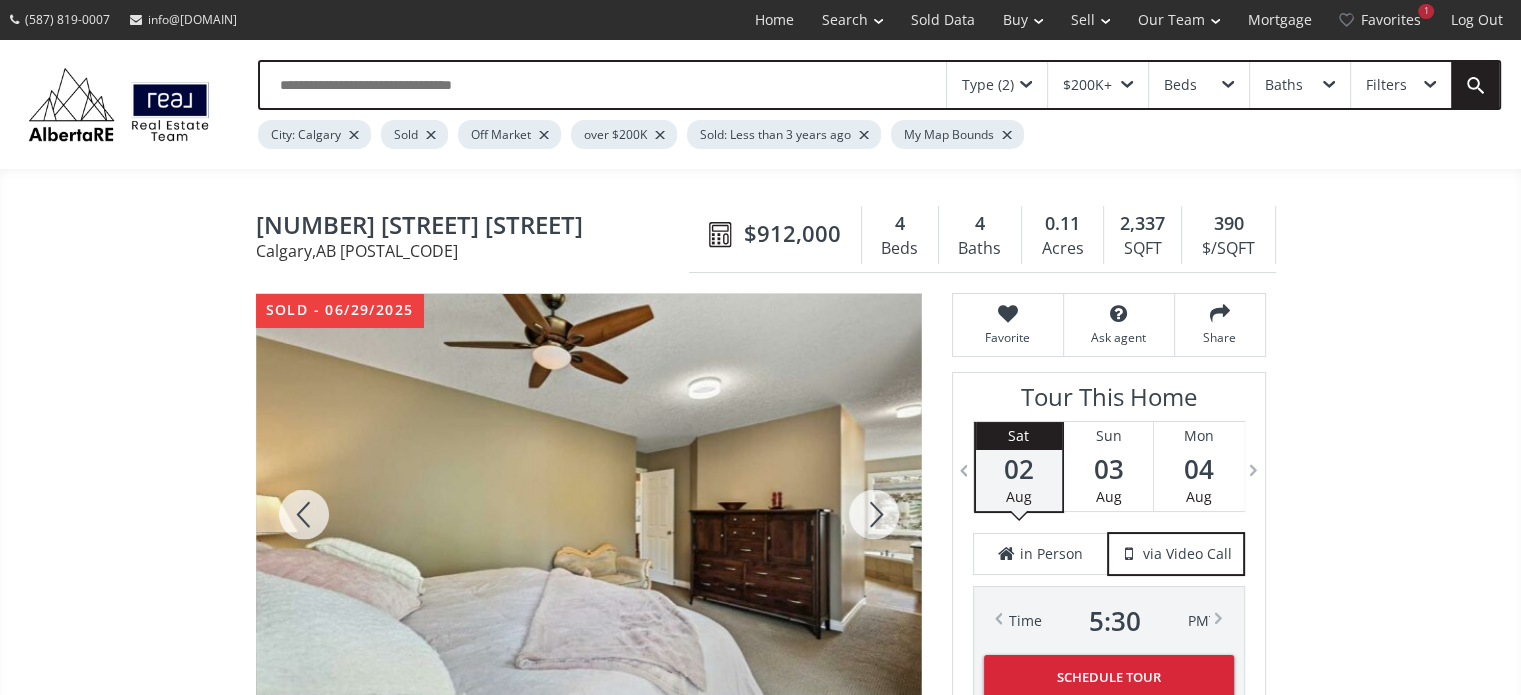 click at bounding box center [874, 514] 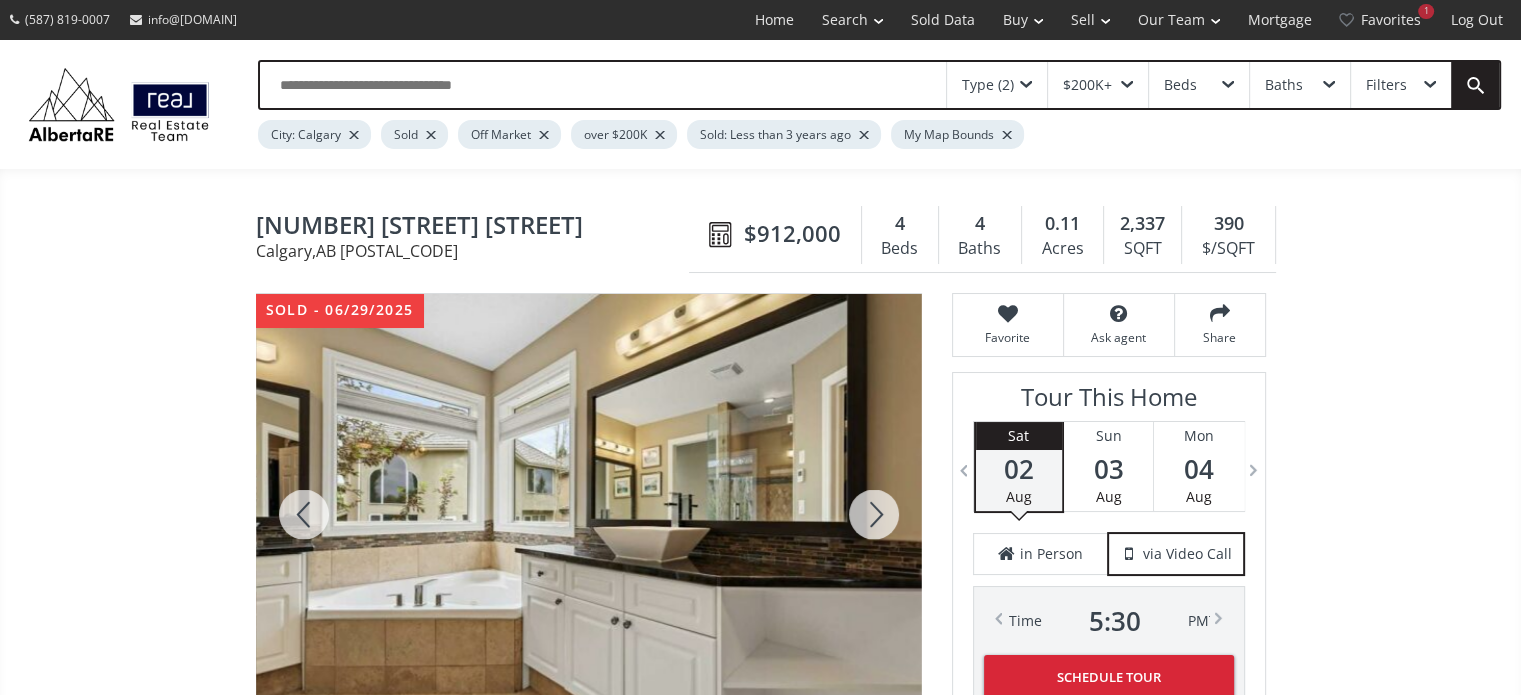 click at bounding box center [874, 514] 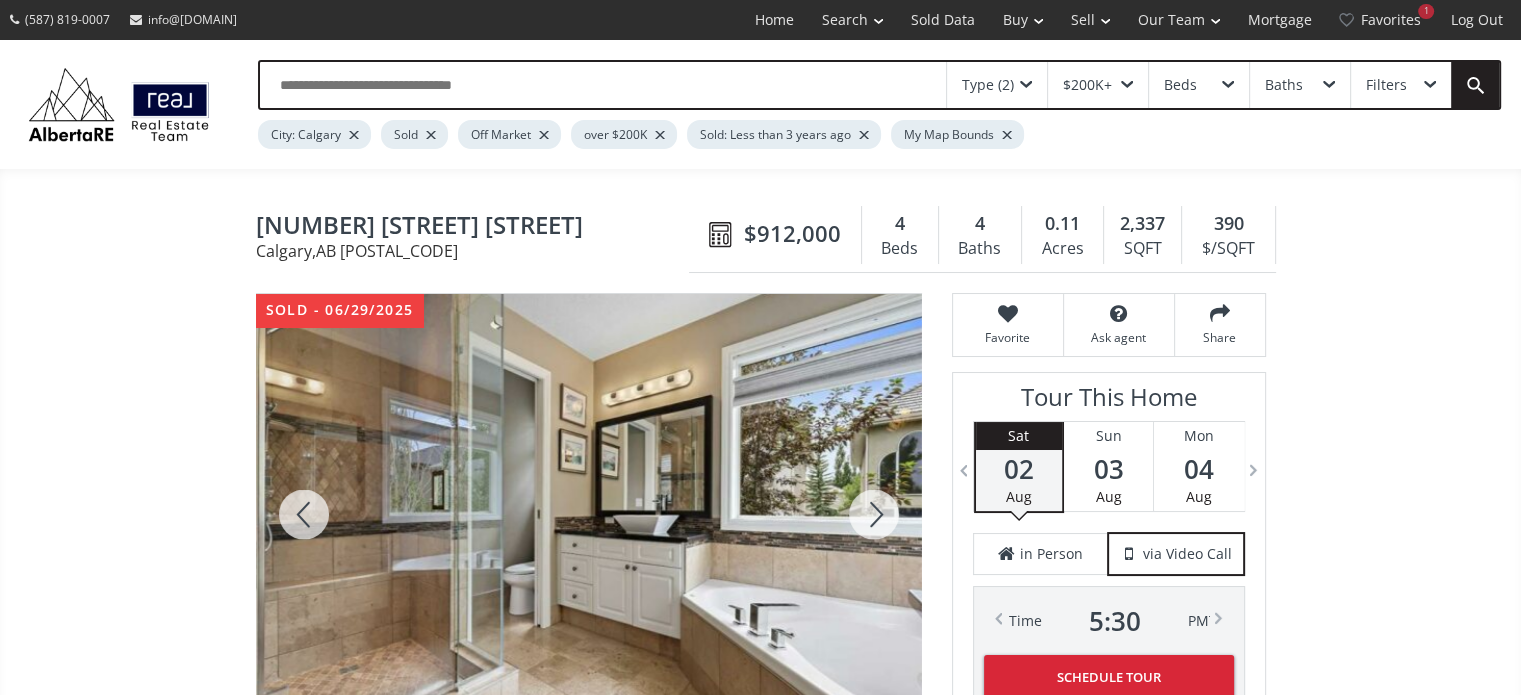 click at bounding box center (874, 514) 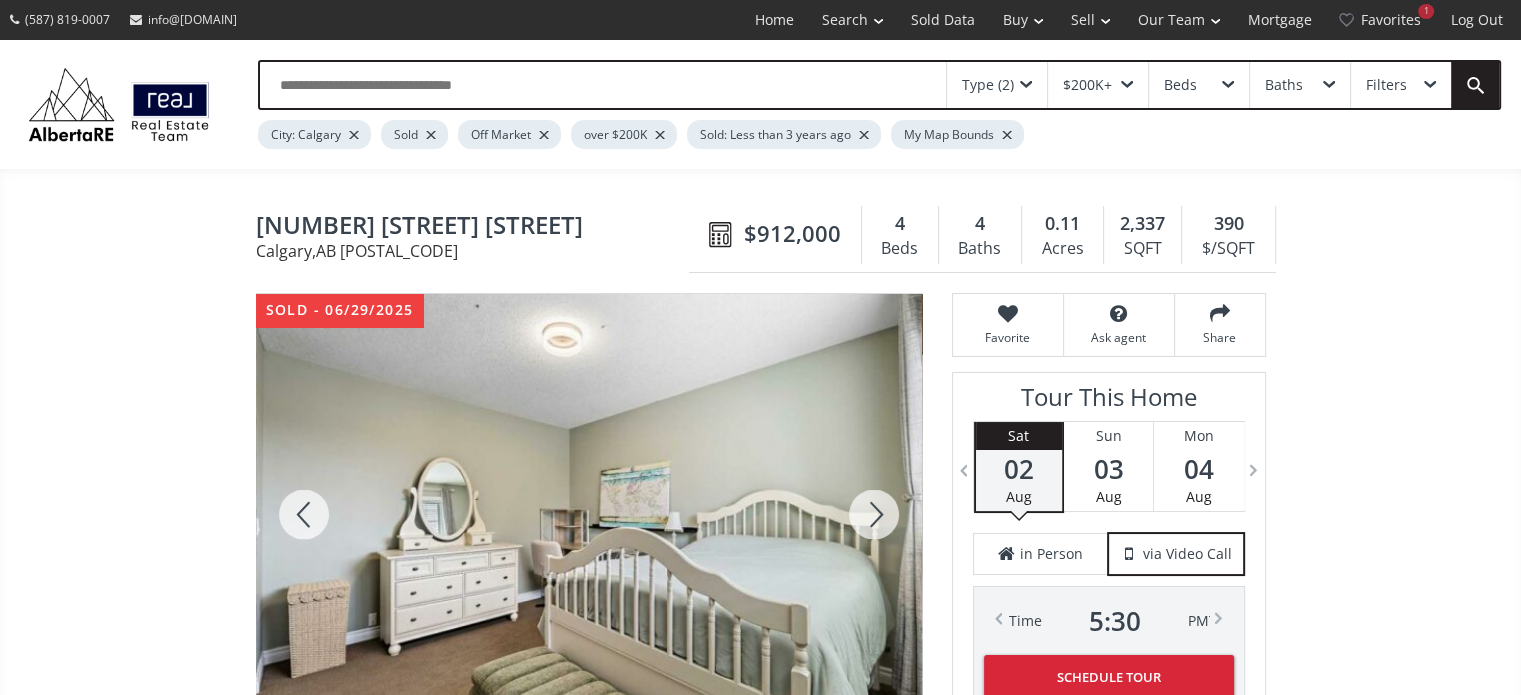 click at bounding box center (874, 514) 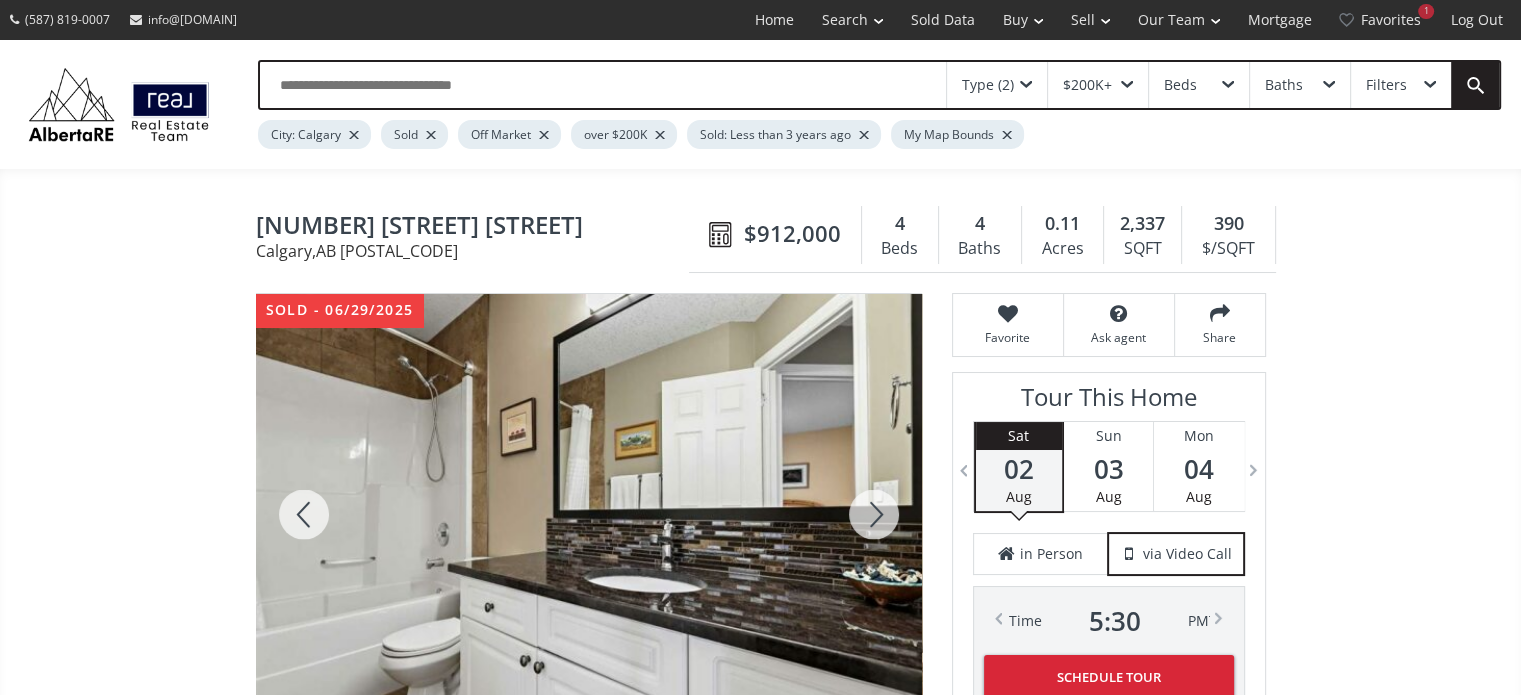 click at bounding box center (874, 514) 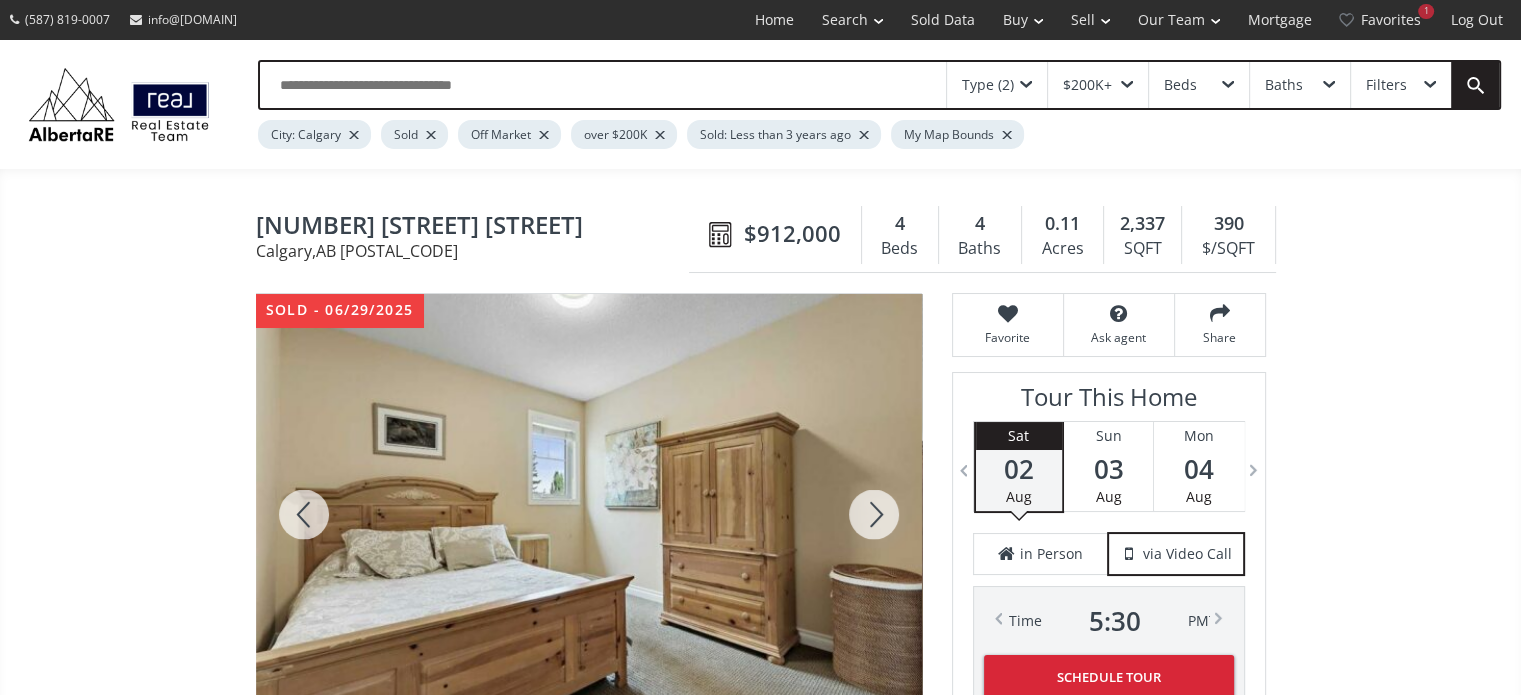 click at bounding box center (874, 514) 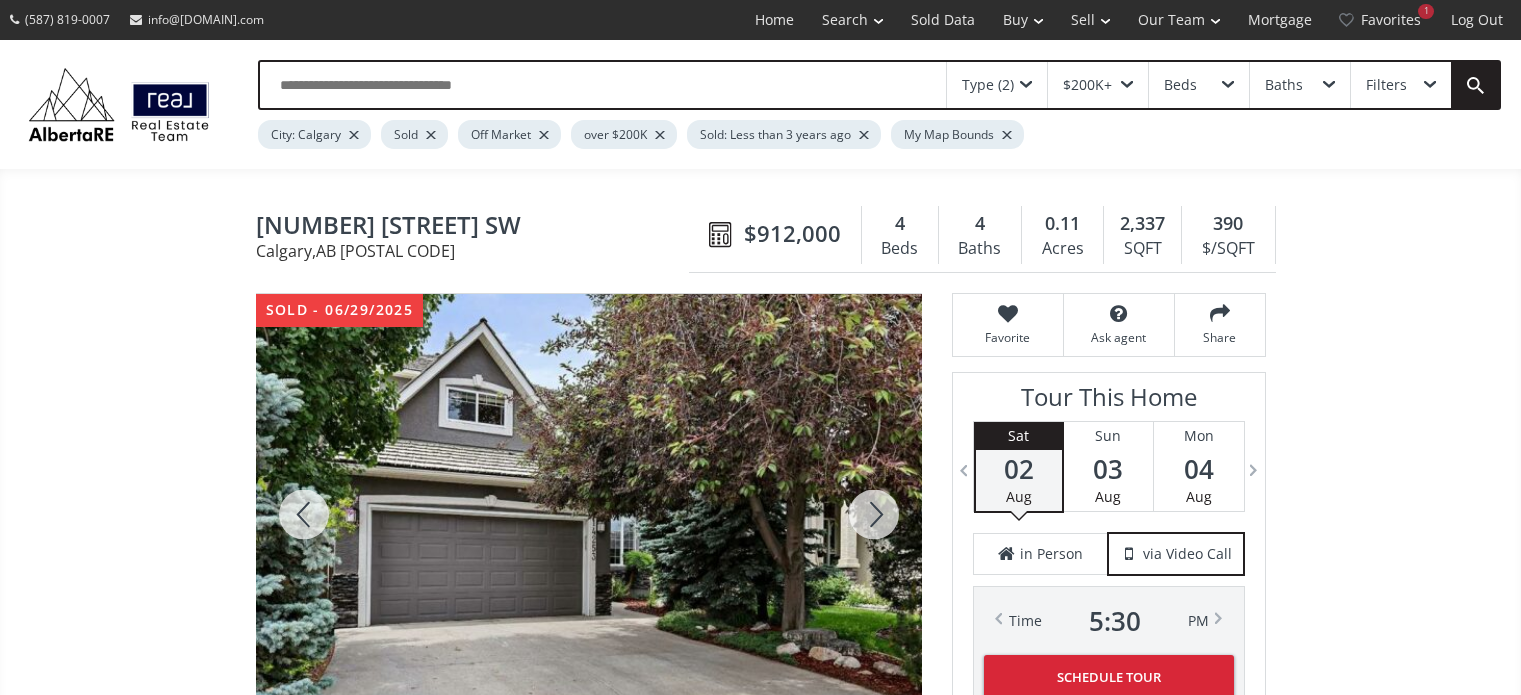 scroll, scrollTop: 0, scrollLeft: 0, axis: both 